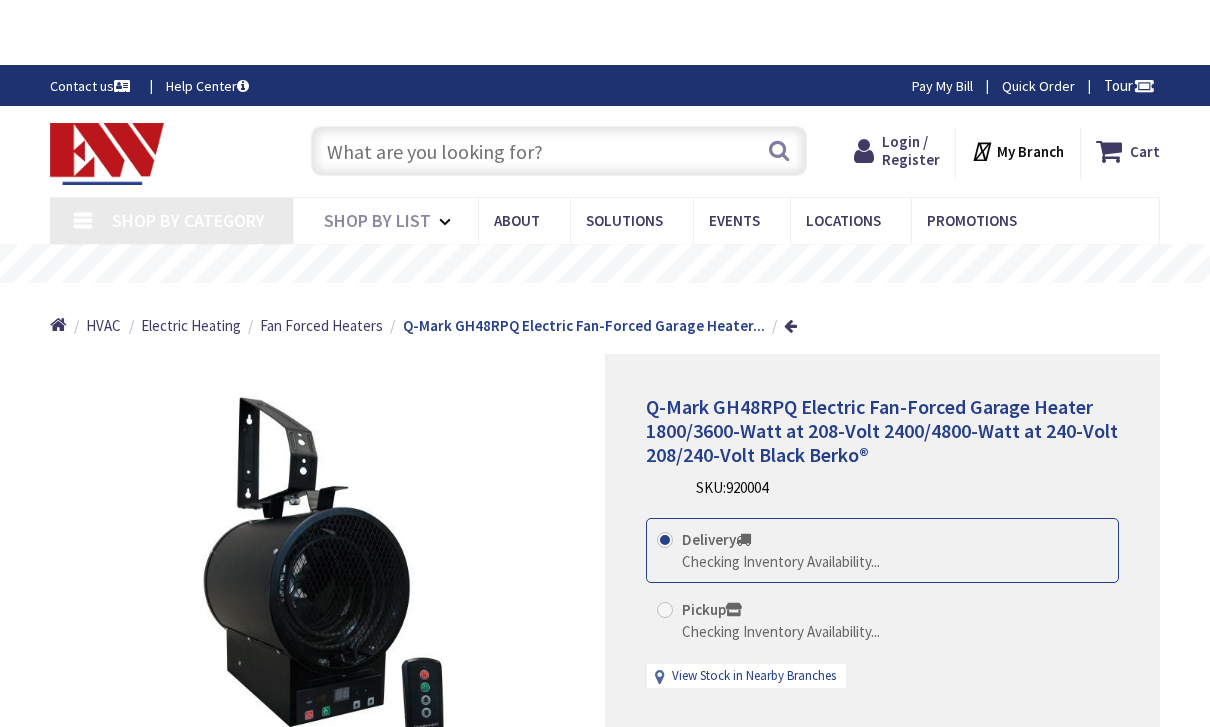 scroll, scrollTop: -74, scrollLeft: 0, axis: vertical 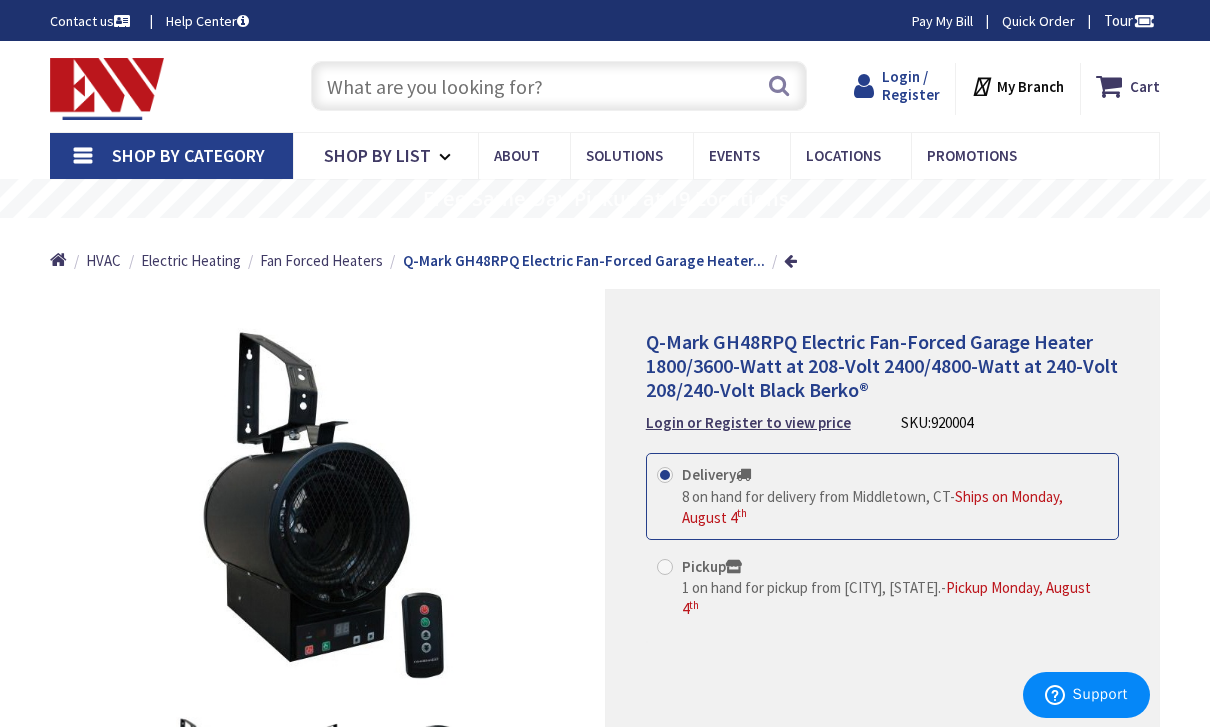 click on "Login / Register" at bounding box center (911, 85) 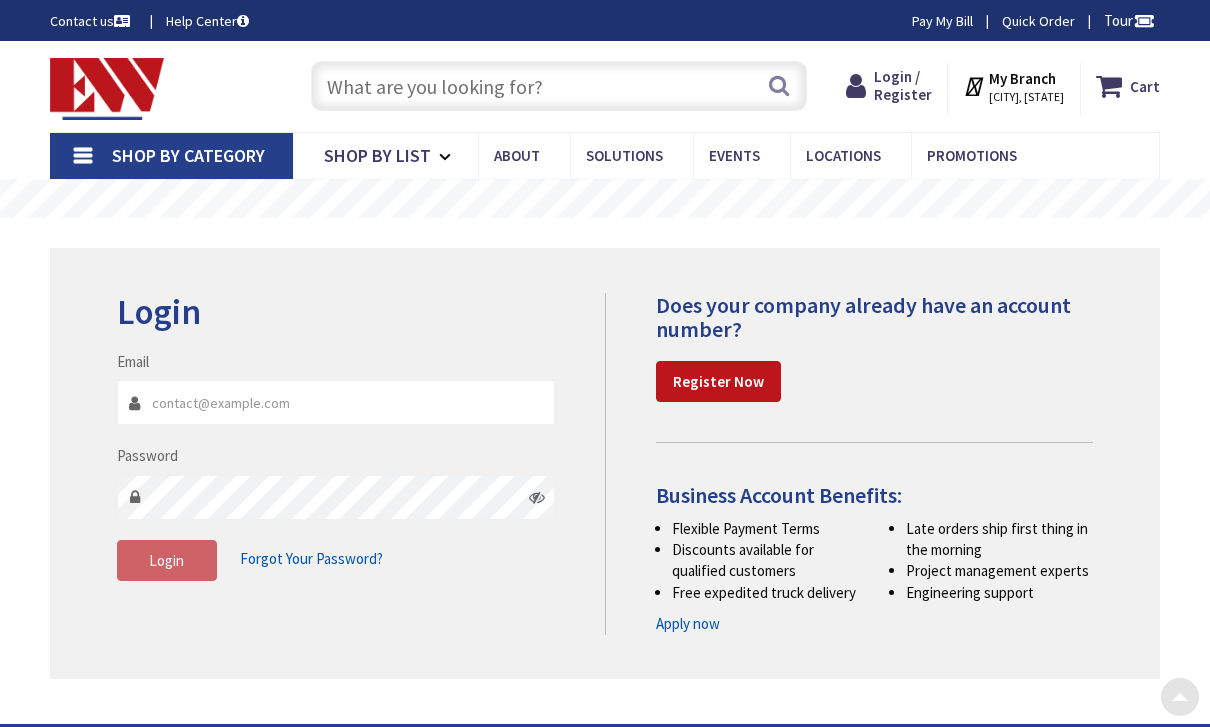 scroll, scrollTop: 233, scrollLeft: 0, axis: vertical 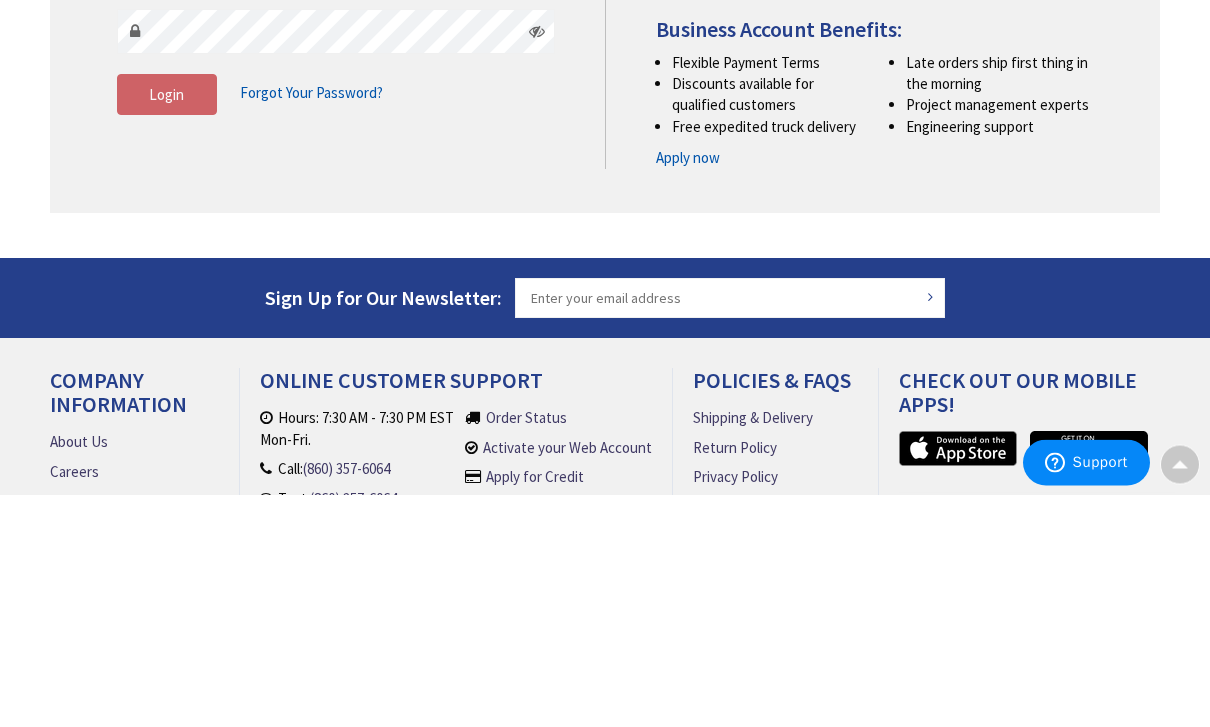type on "sean@cahillelectricct.com" 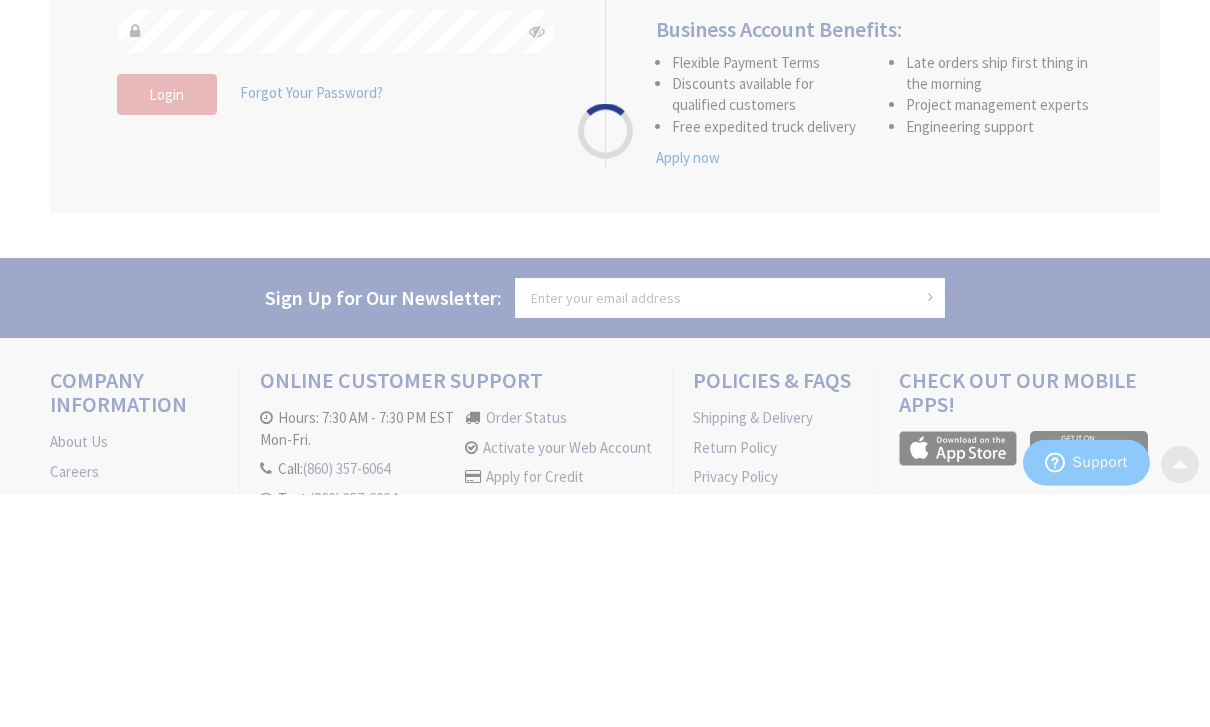 scroll, scrollTop: 233, scrollLeft: 0, axis: vertical 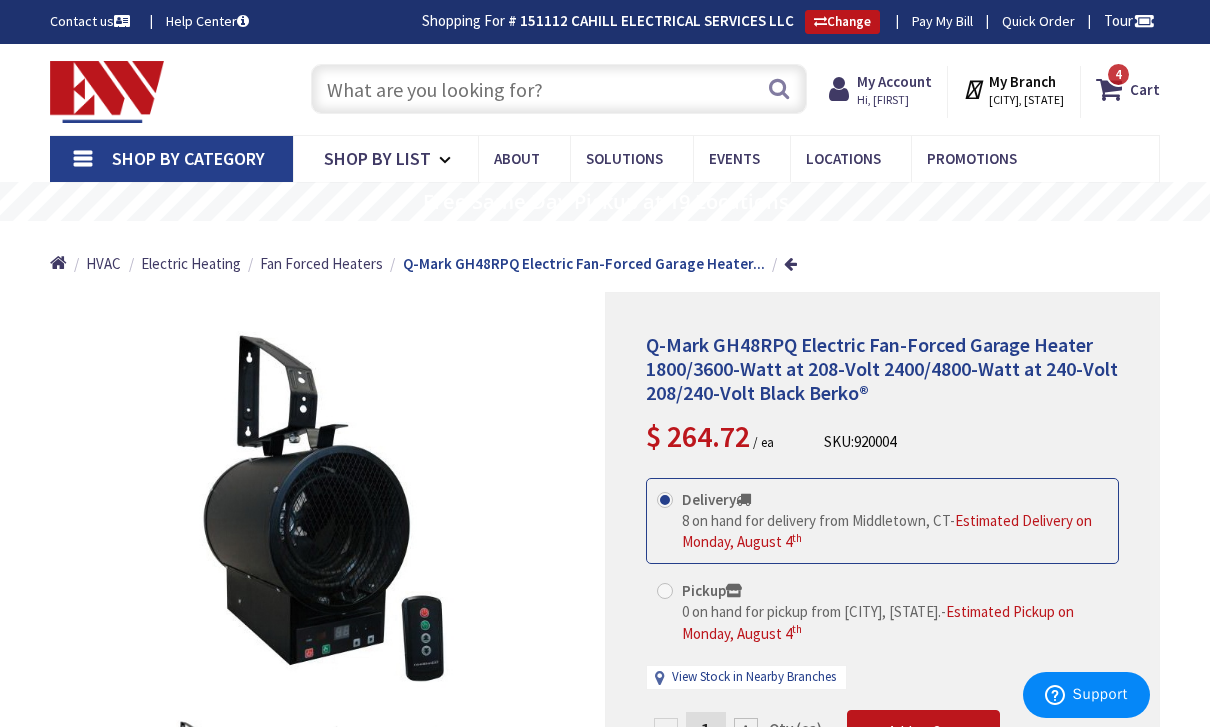 click at bounding box center (559, 89) 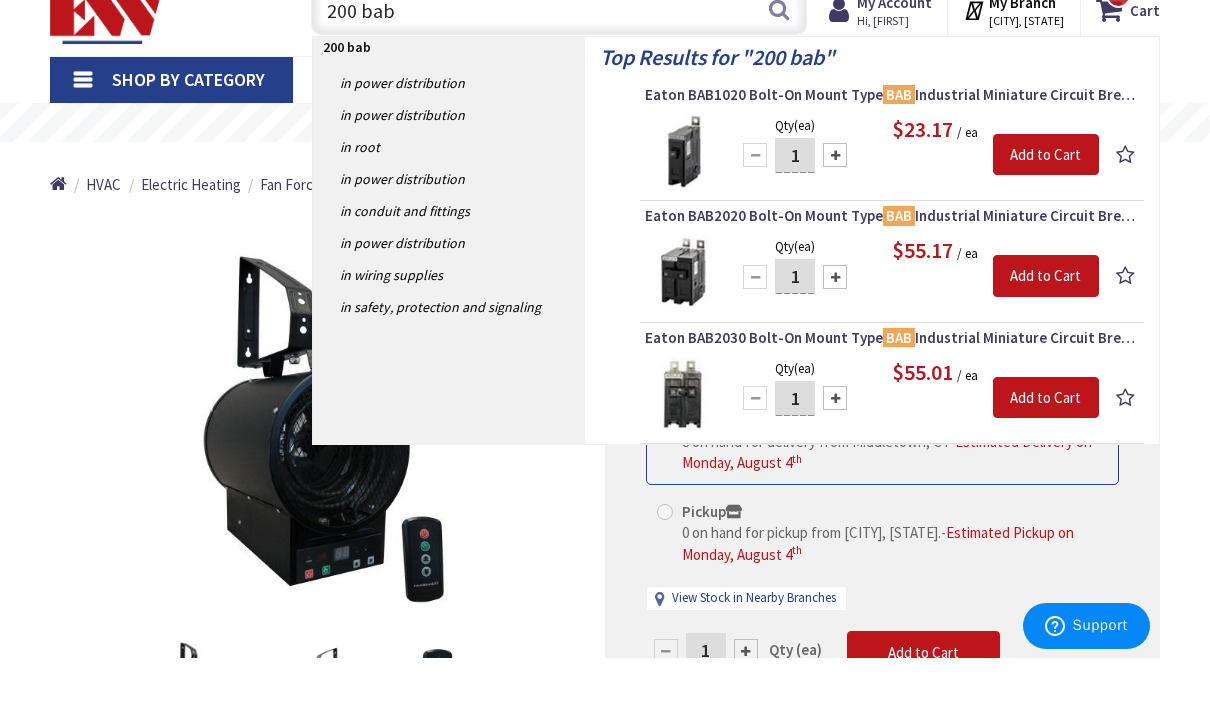 scroll, scrollTop: 0, scrollLeft: 0, axis: both 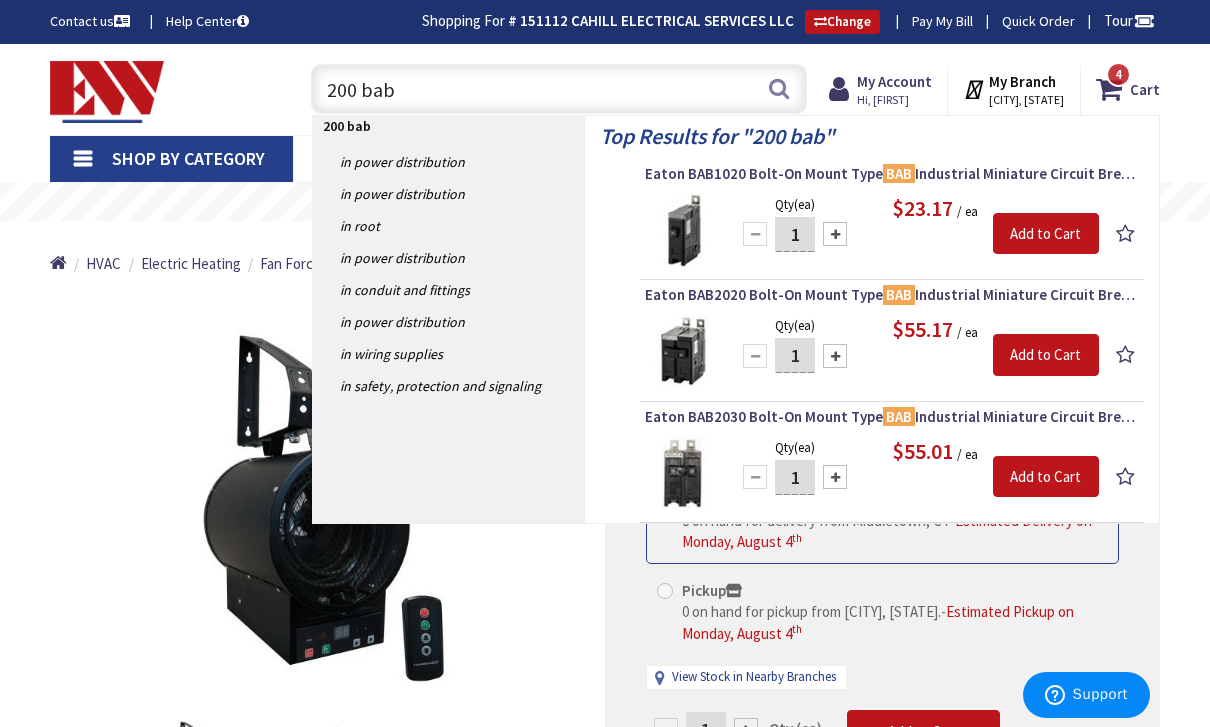 click on "200 bab" at bounding box center [559, 89] 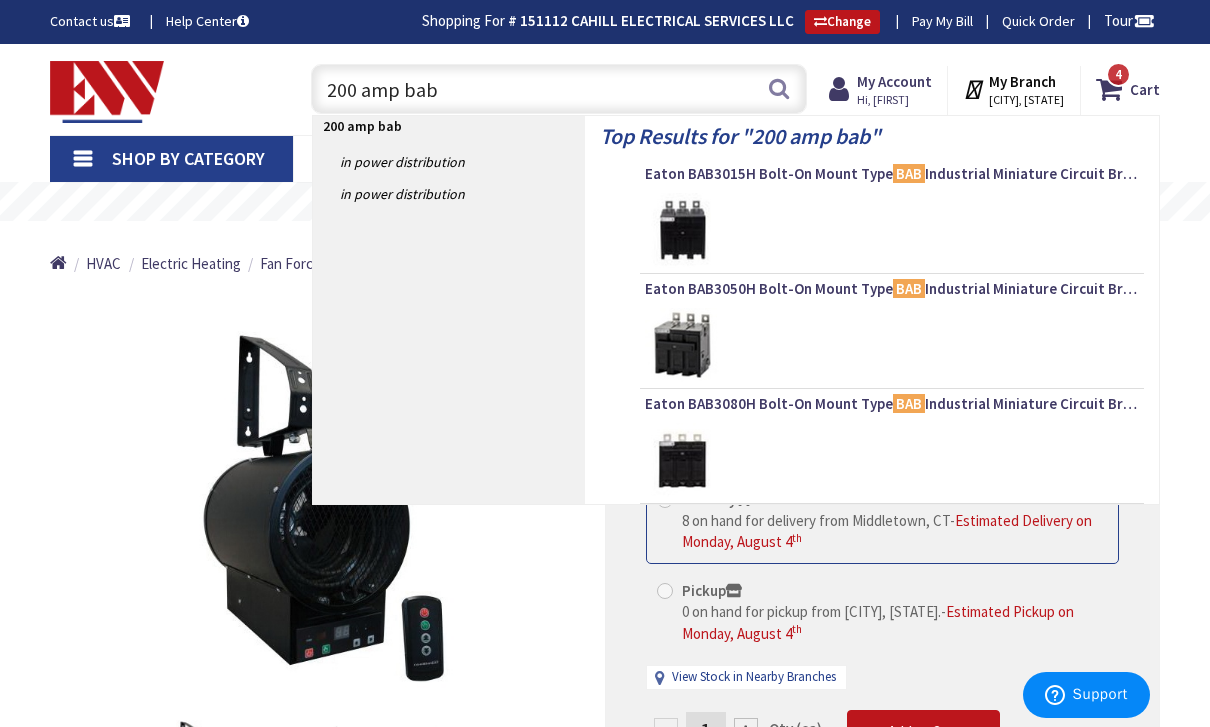 click on "200 amp bab" at bounding box center [559, 89] 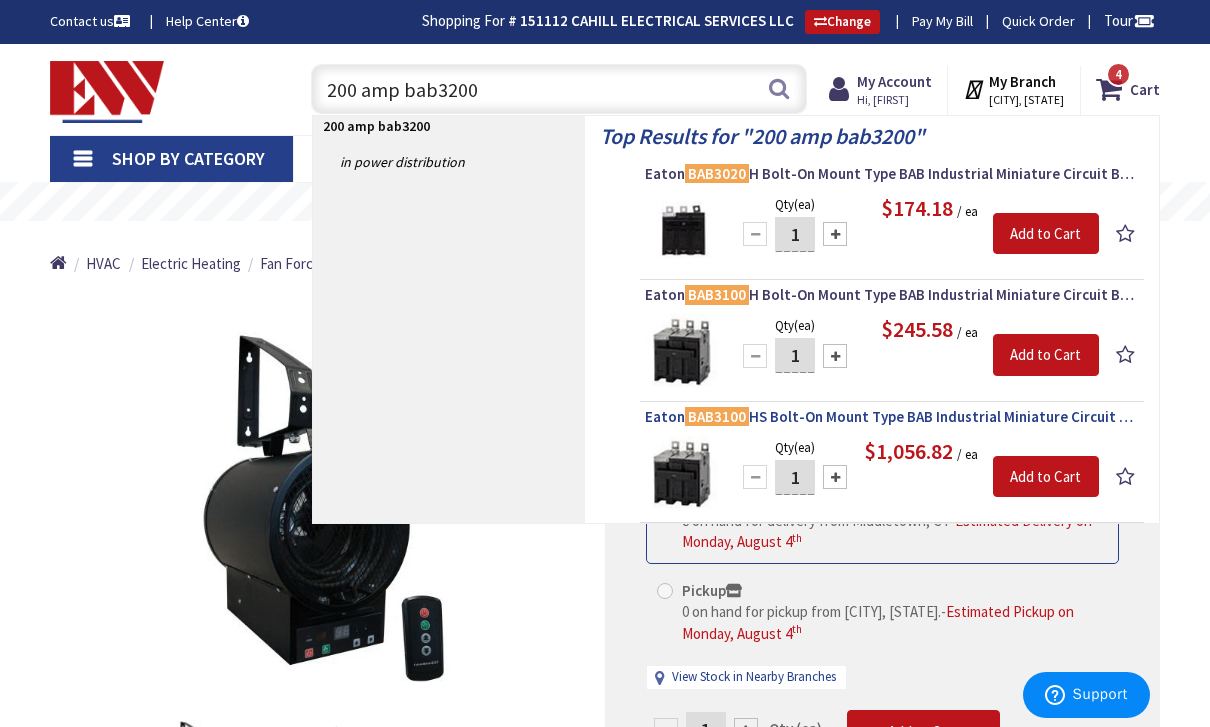 type on "200 amp bab3200" 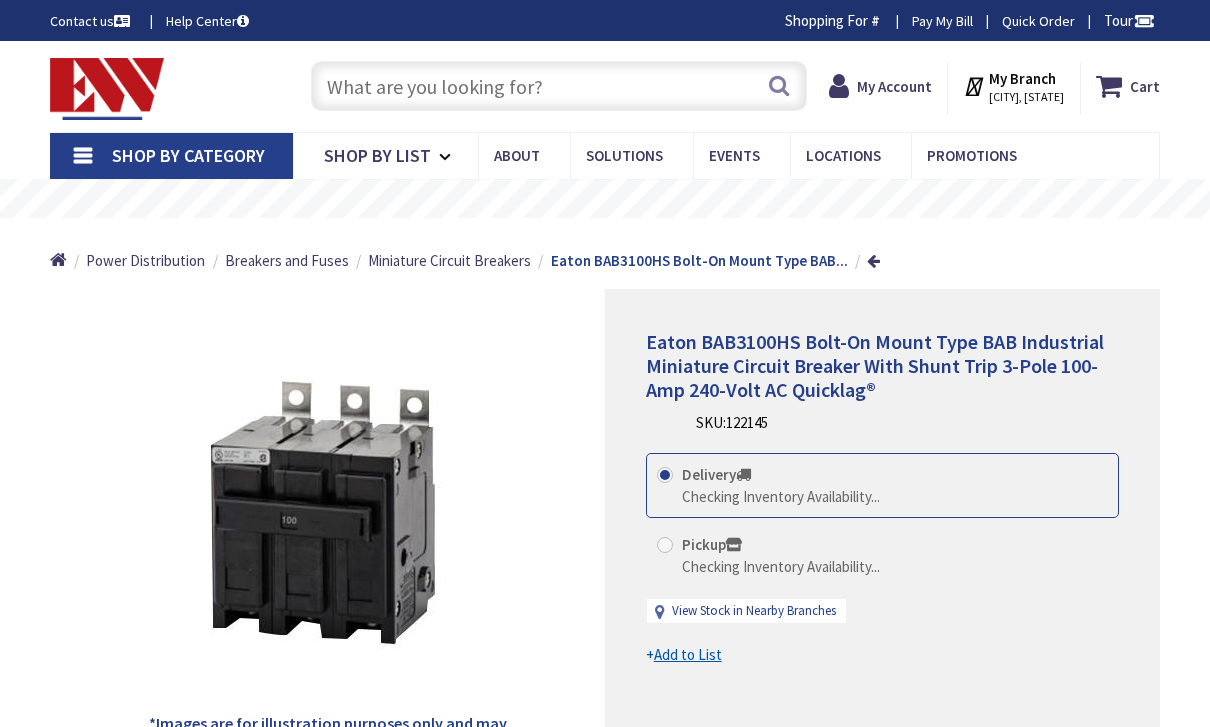 scroll, scrollTop: 0, scrollLeft: 0, axis: both 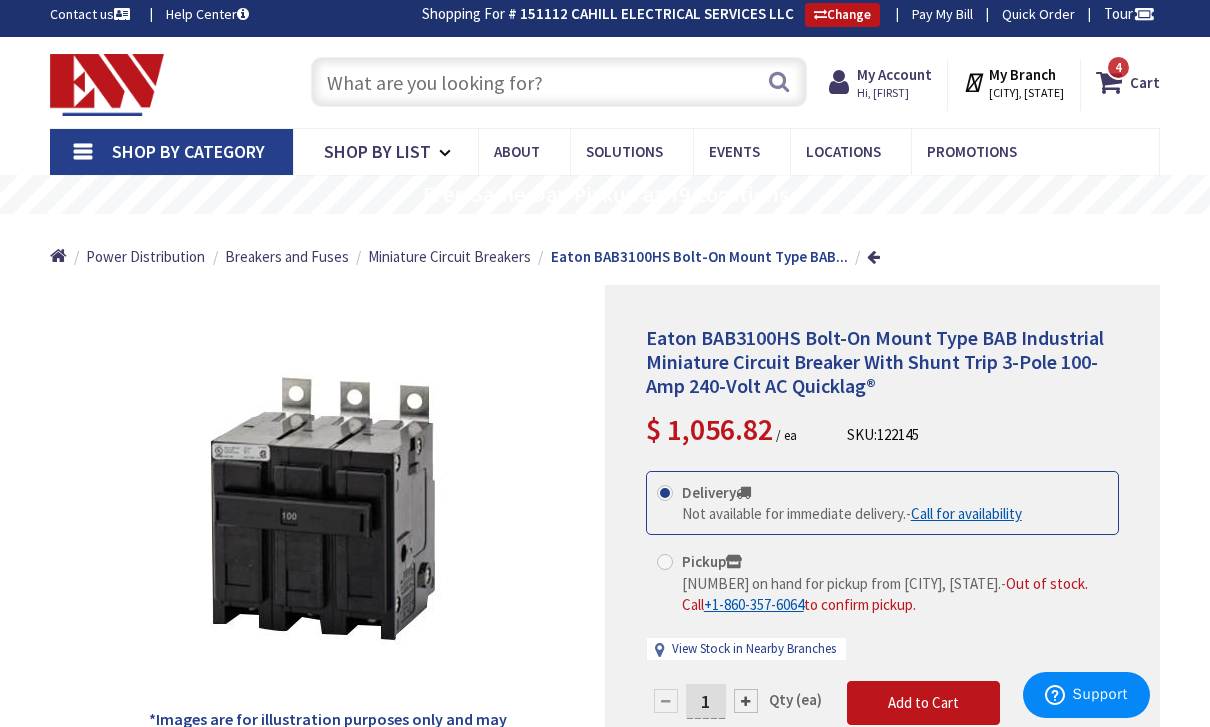 click at bounding box center (559, 82) 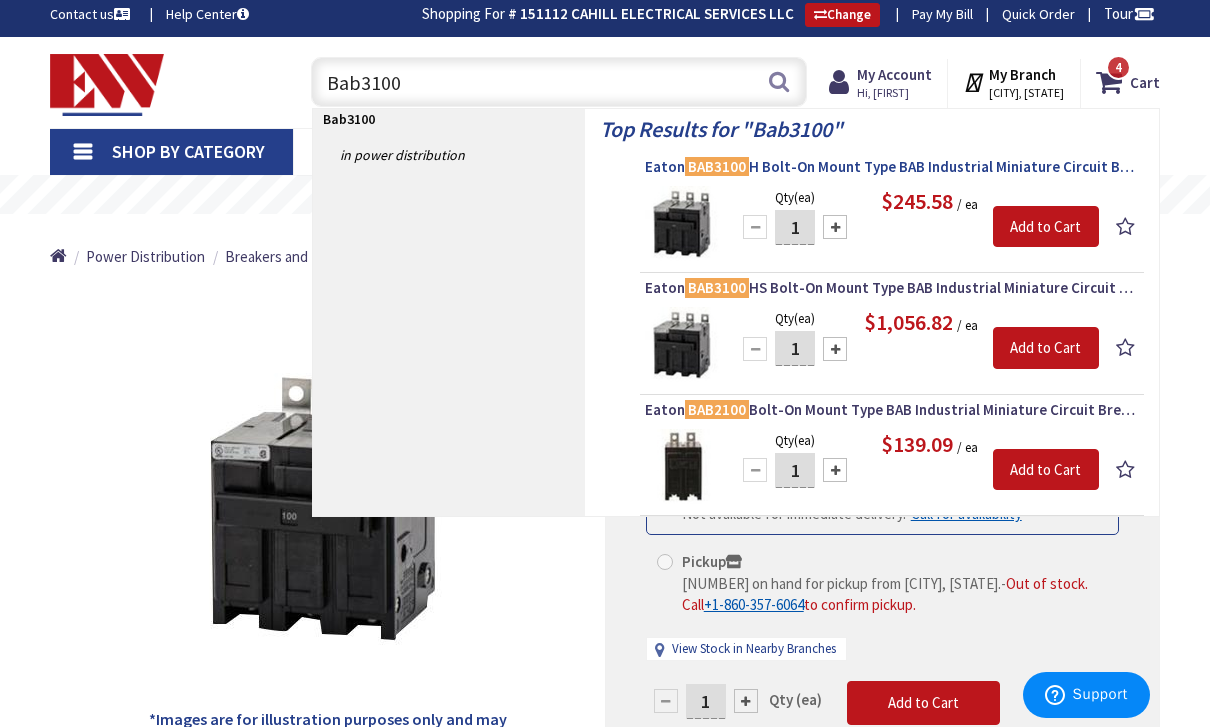 type on "Bab3100" 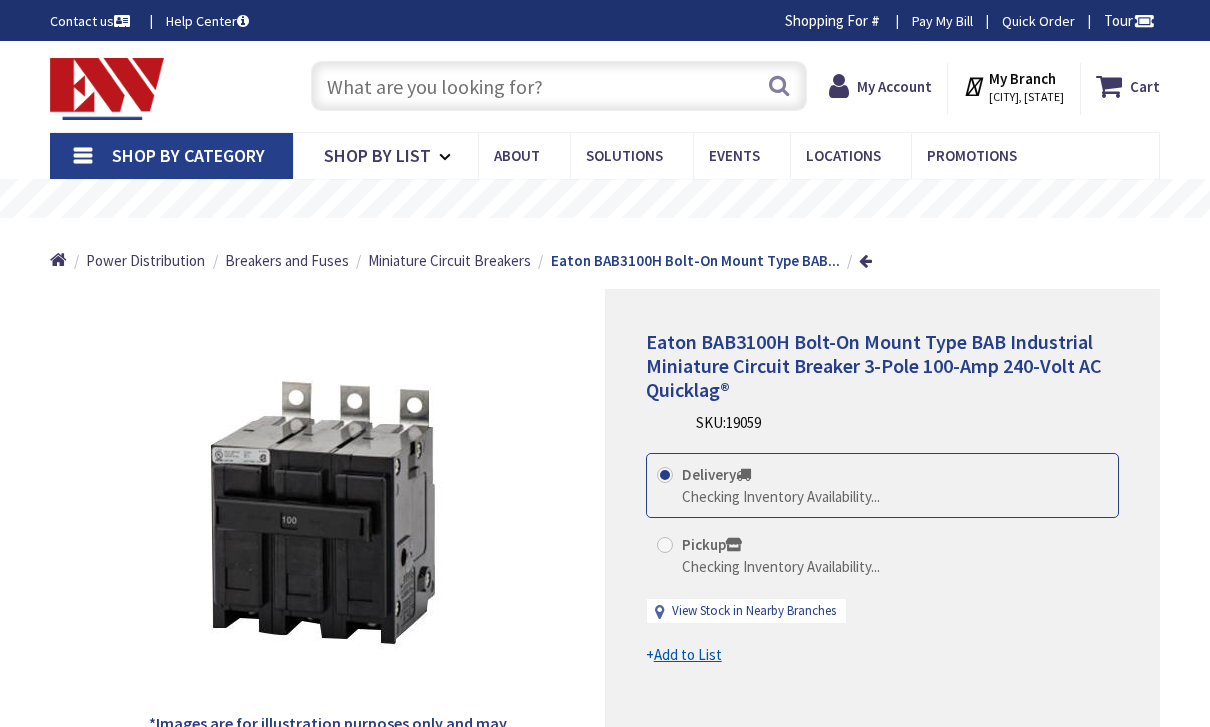 scroll, scrollTop: 0, scrollLeft: 0, axis: both 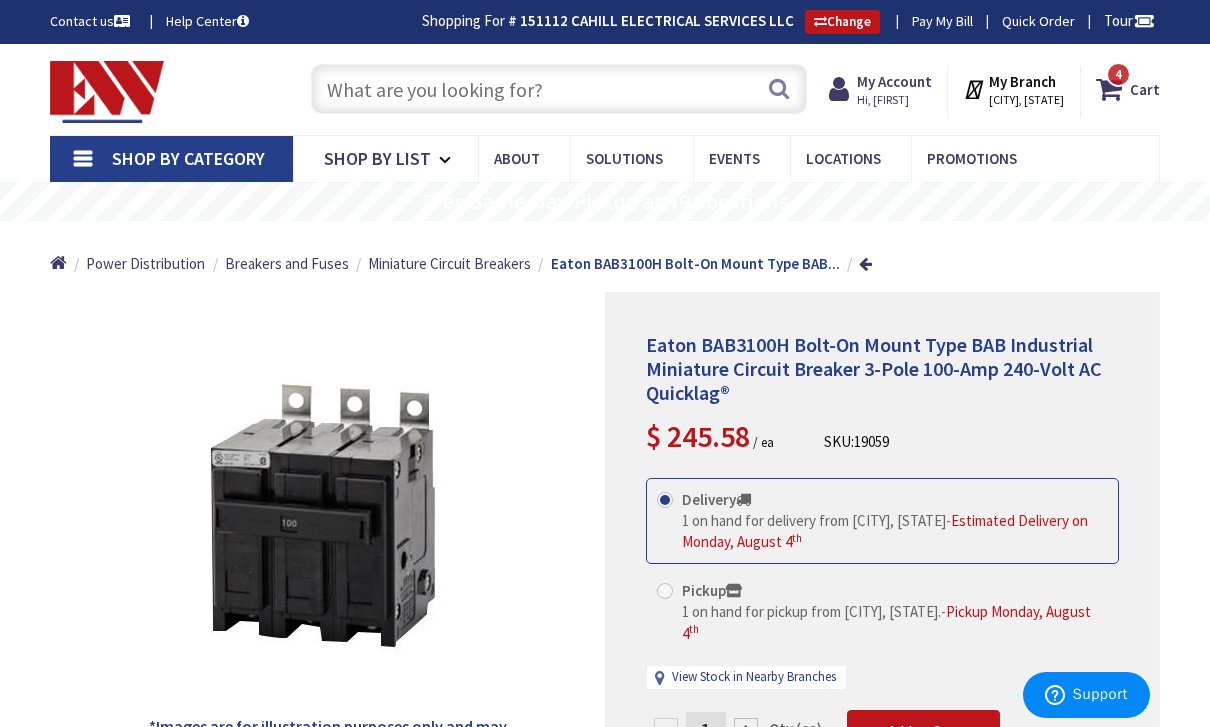 click at bounding box center (559, 89) 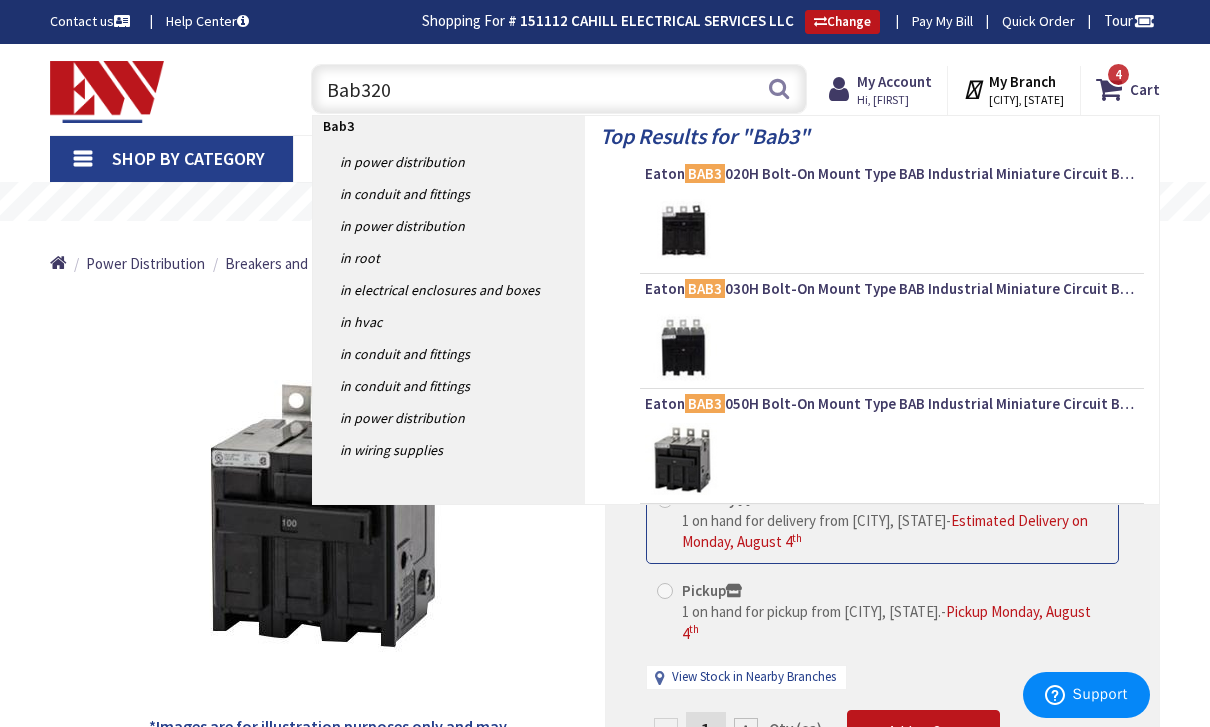 type on "Bab3200" 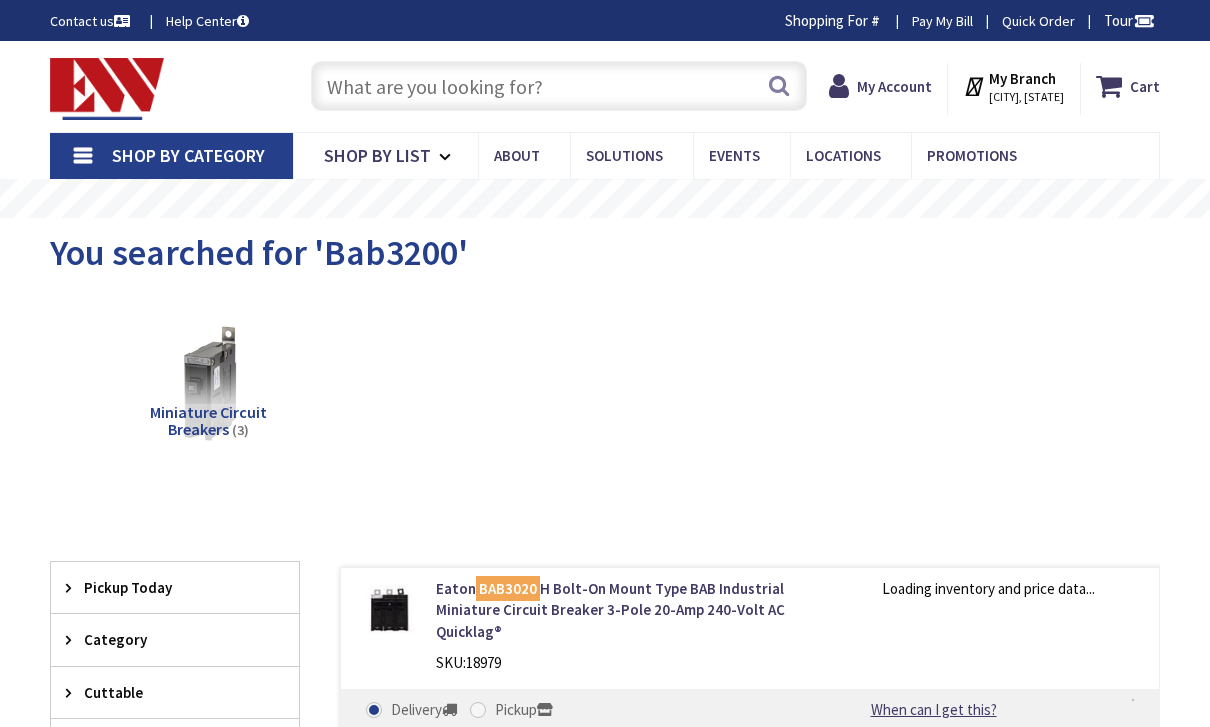 scroll, scrollTop: 0, scrollLeft: 0, axis: both 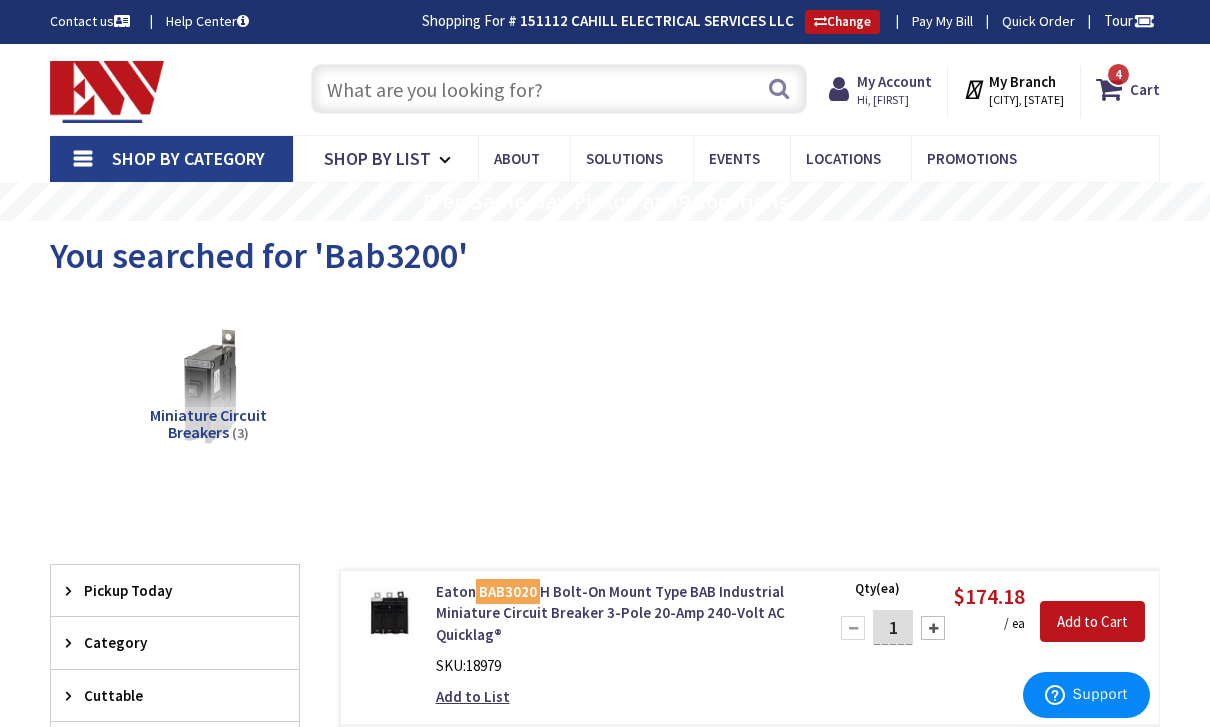 click at bounding box center (559, 89) 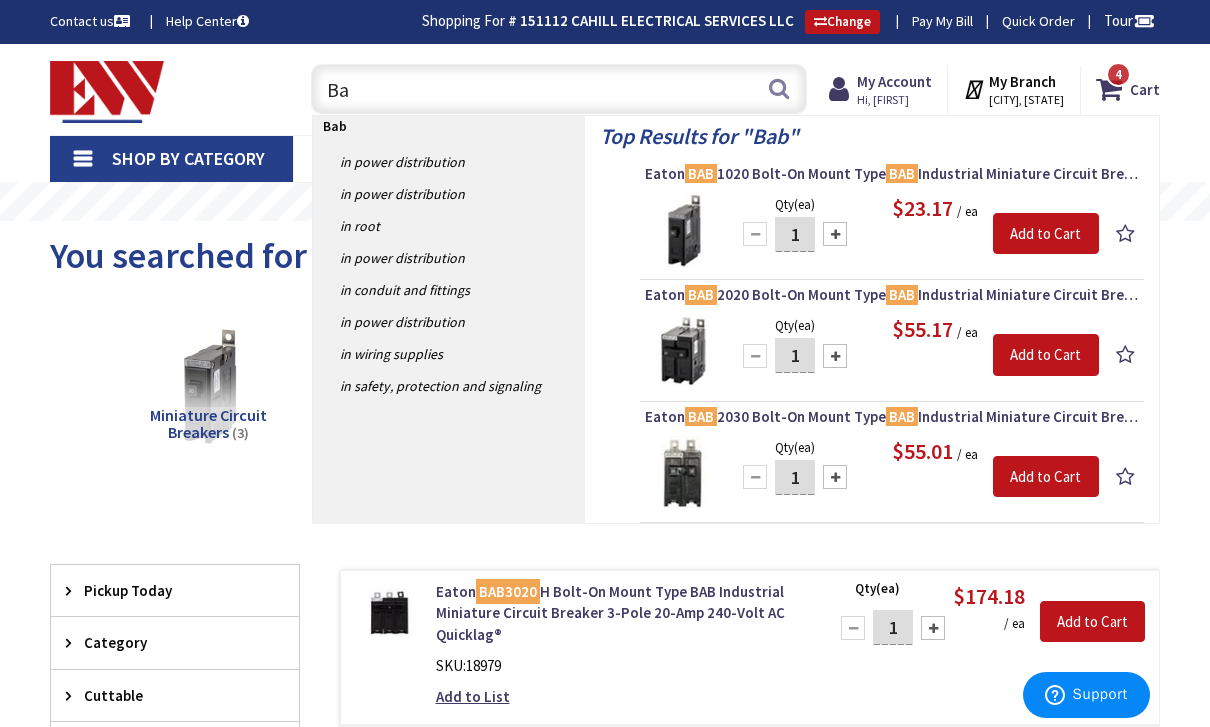 type on "B" 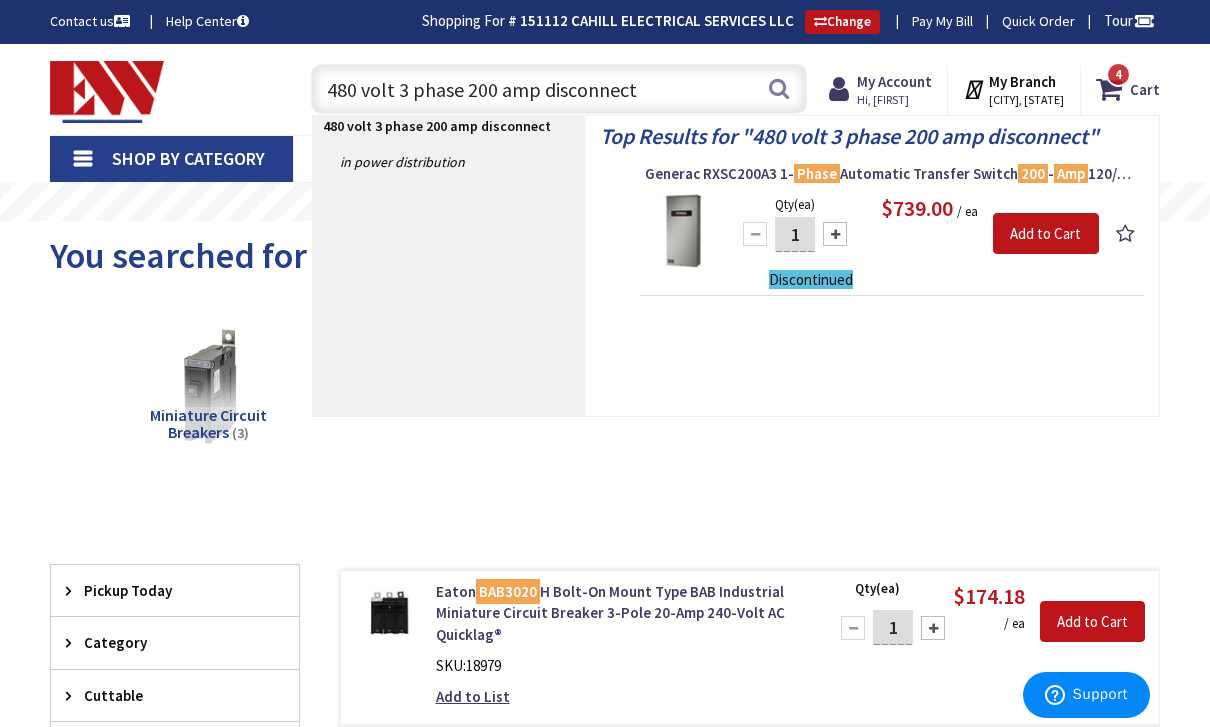 click on "480 volt 3 phase 200 amp disconnect" at bounding box center [559, 89] 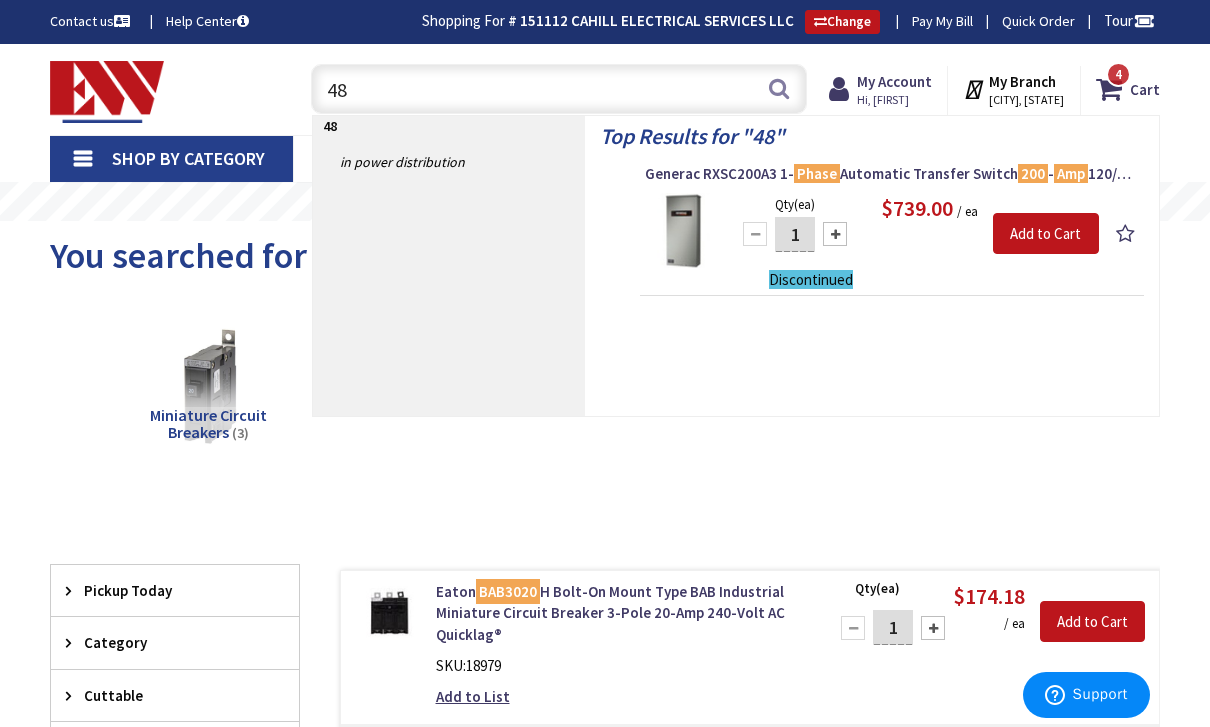 type on "4" 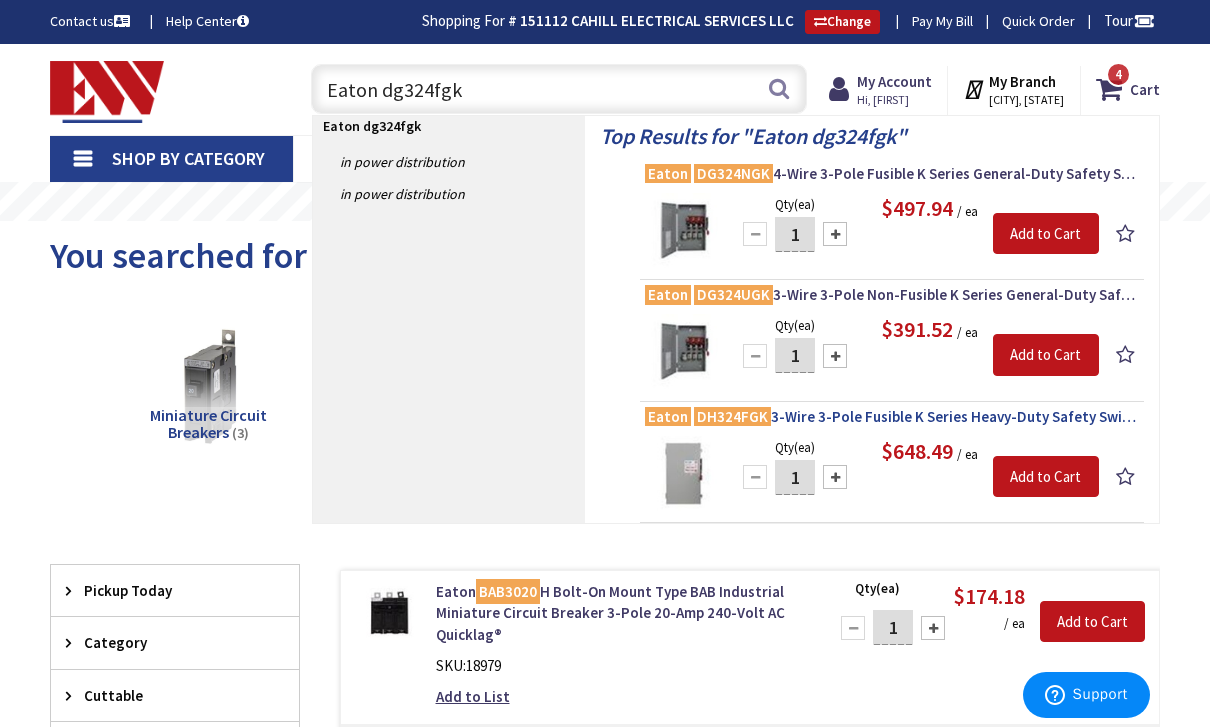 type on "Eaton dg324fgk" 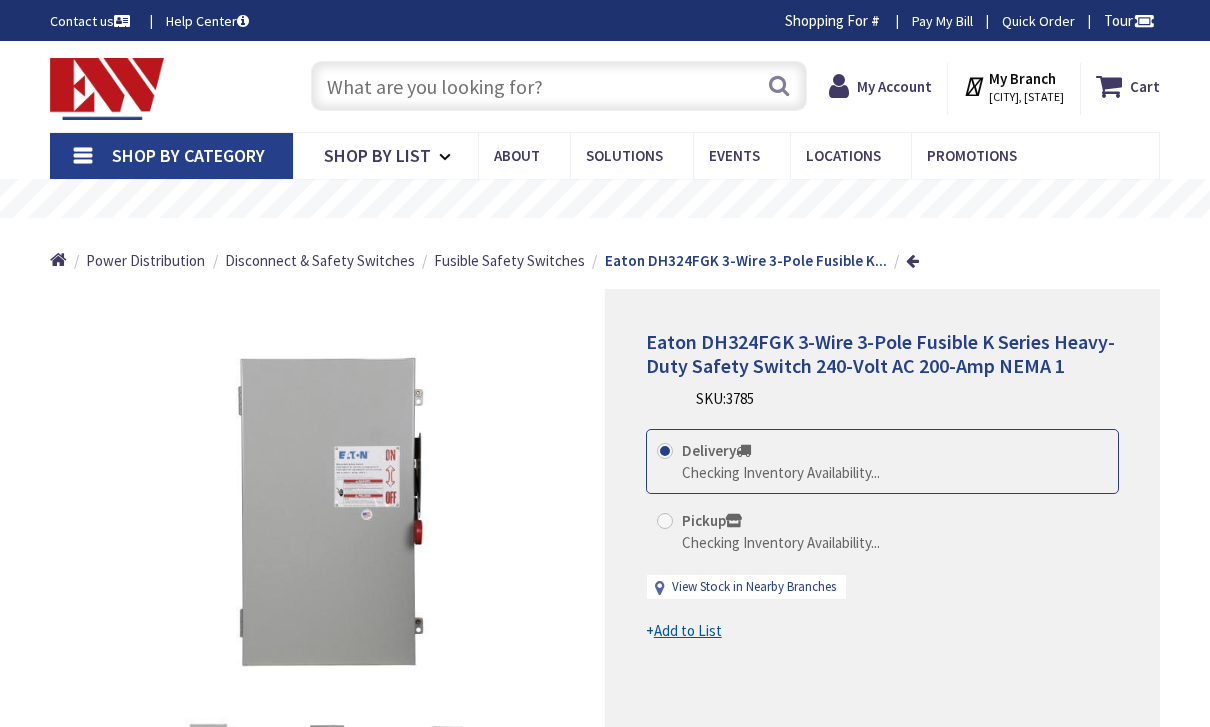 scroll, scrollTop: 0, scrollLeft: 0, axis: both 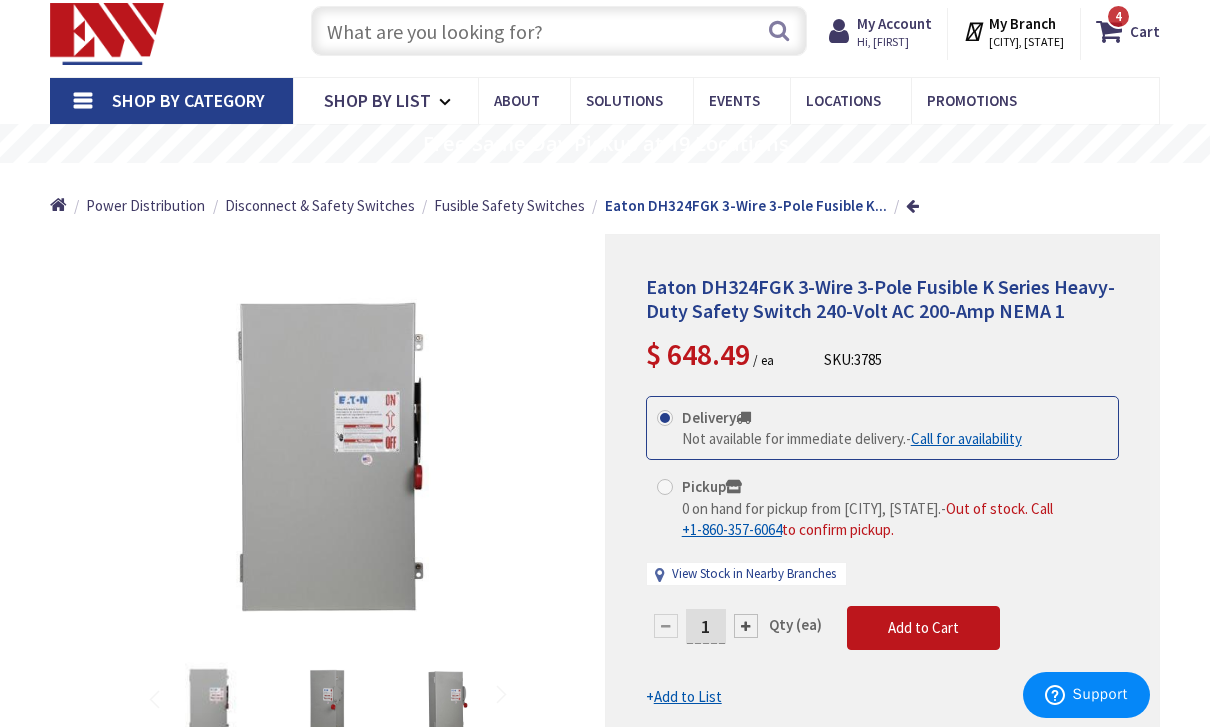 click on "View Stock in Nearby Branches" at bounding box center [754, 574] 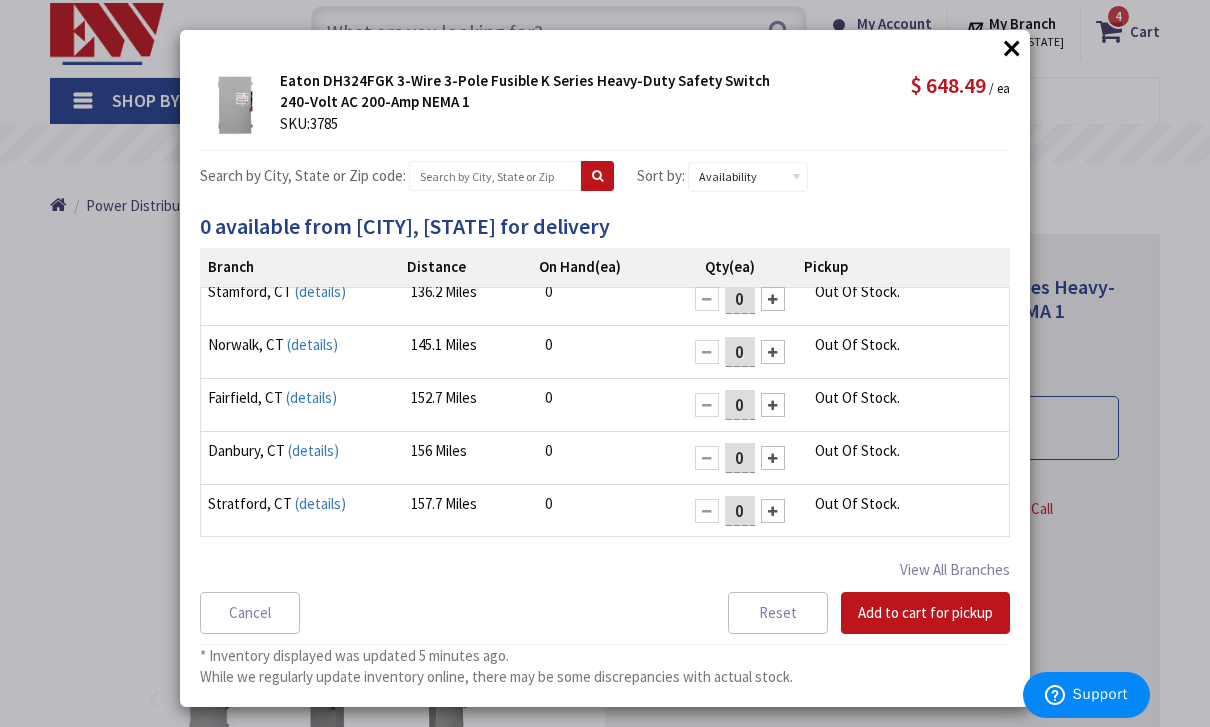 scroll, scrollTop: 15, scrollLeft: 0, axis: vertical 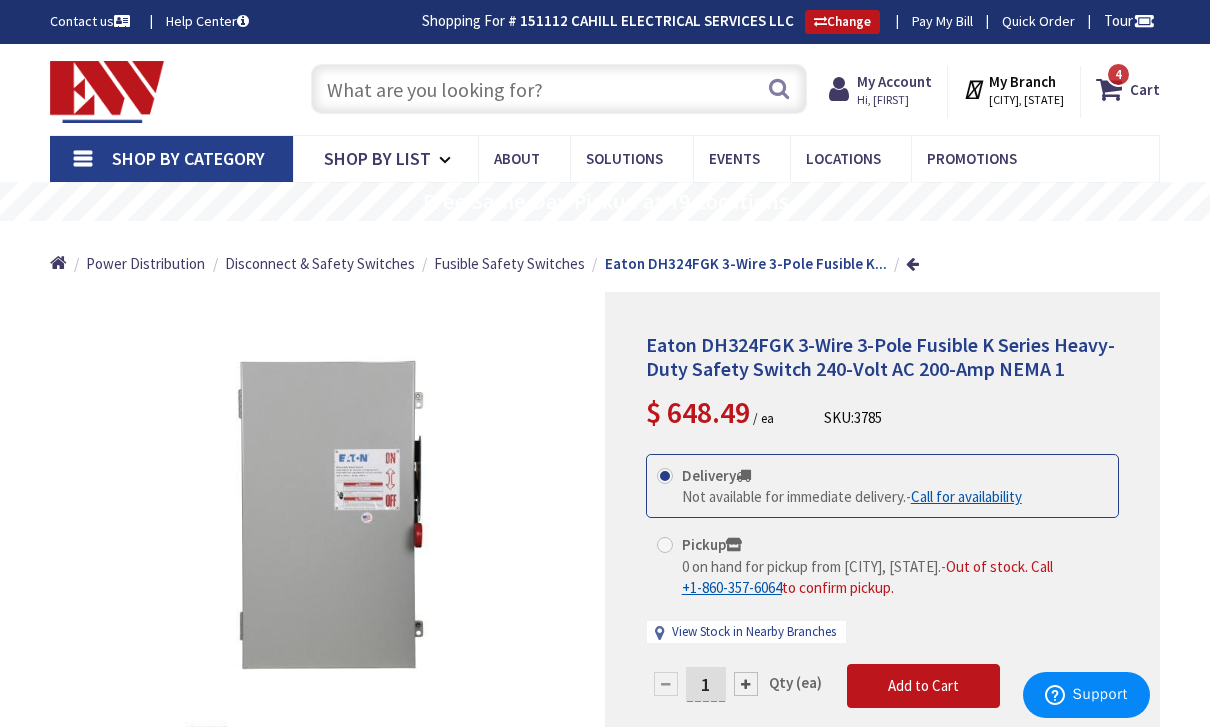 click at bounding box center (559, 89) 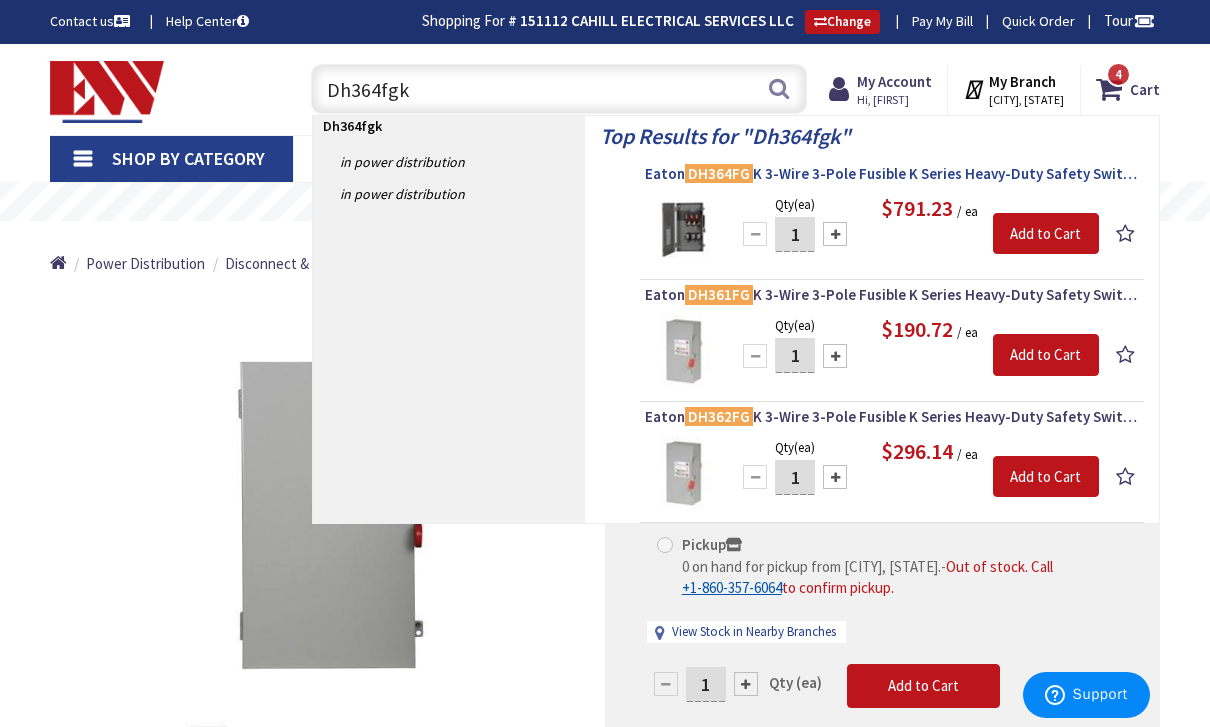 type on "Dh364fgk" 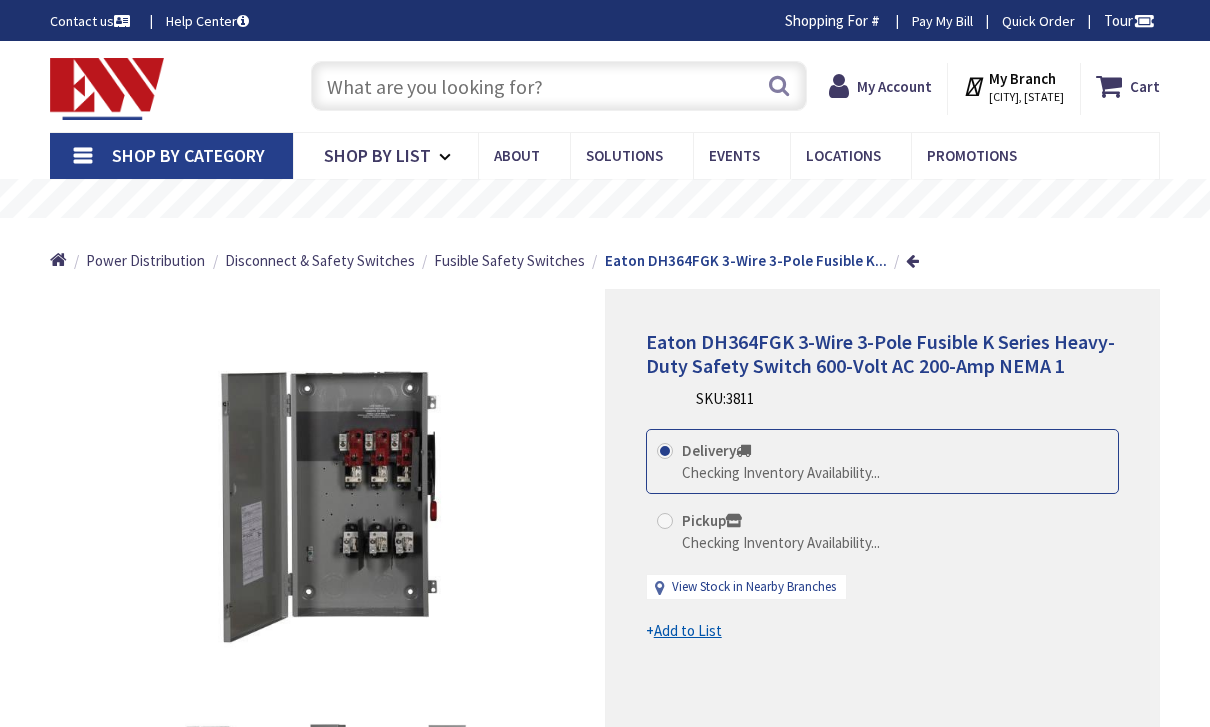 scroll, scrollTop: 0, scrollLeft: 0, axis: both 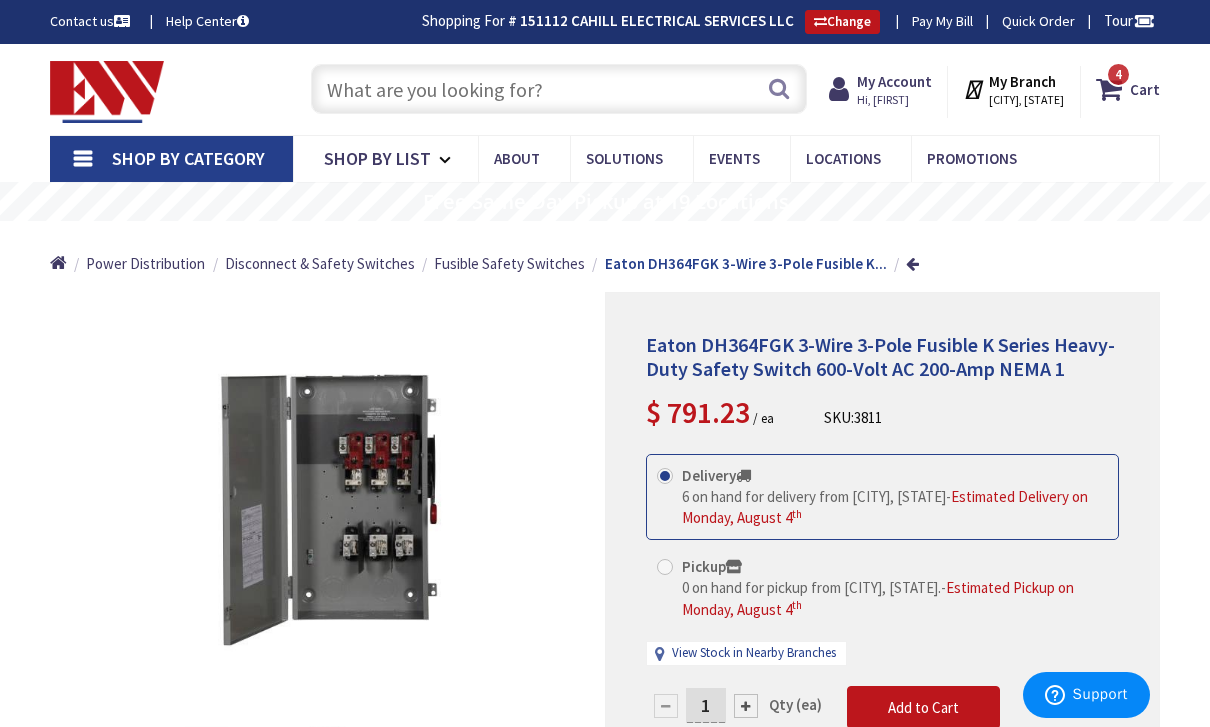 click at bounding box center [559, 89] 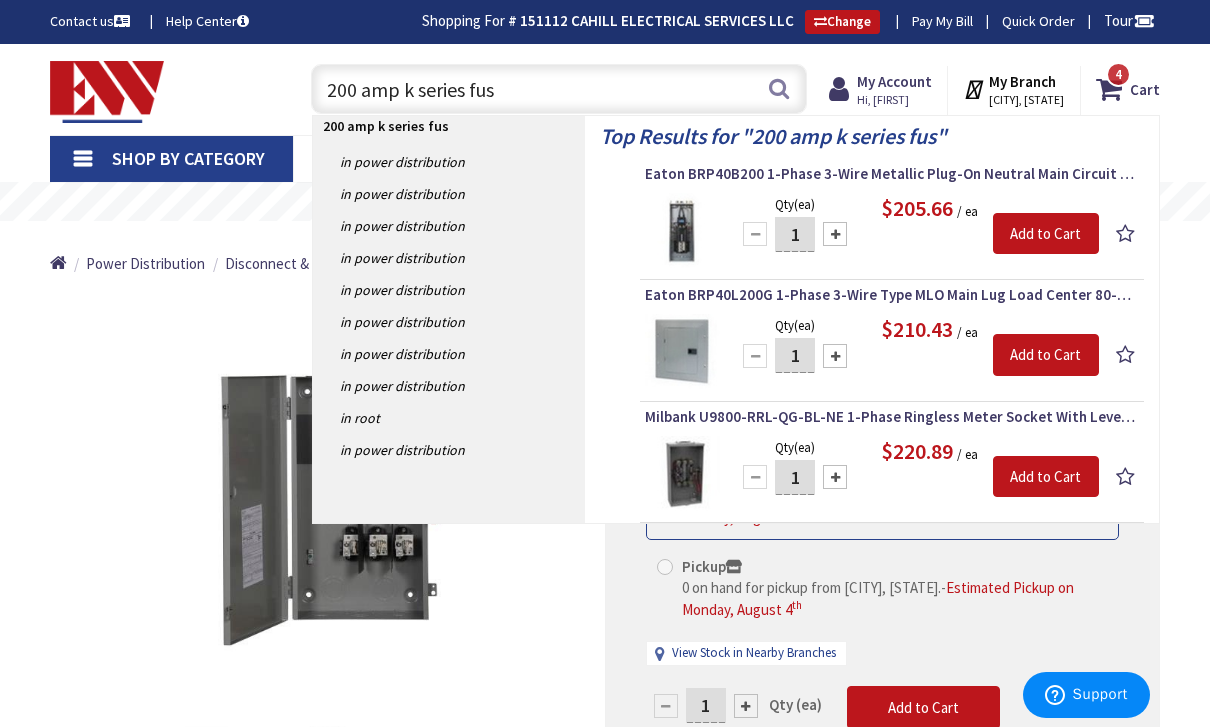 type on "200 amp k series fuse" 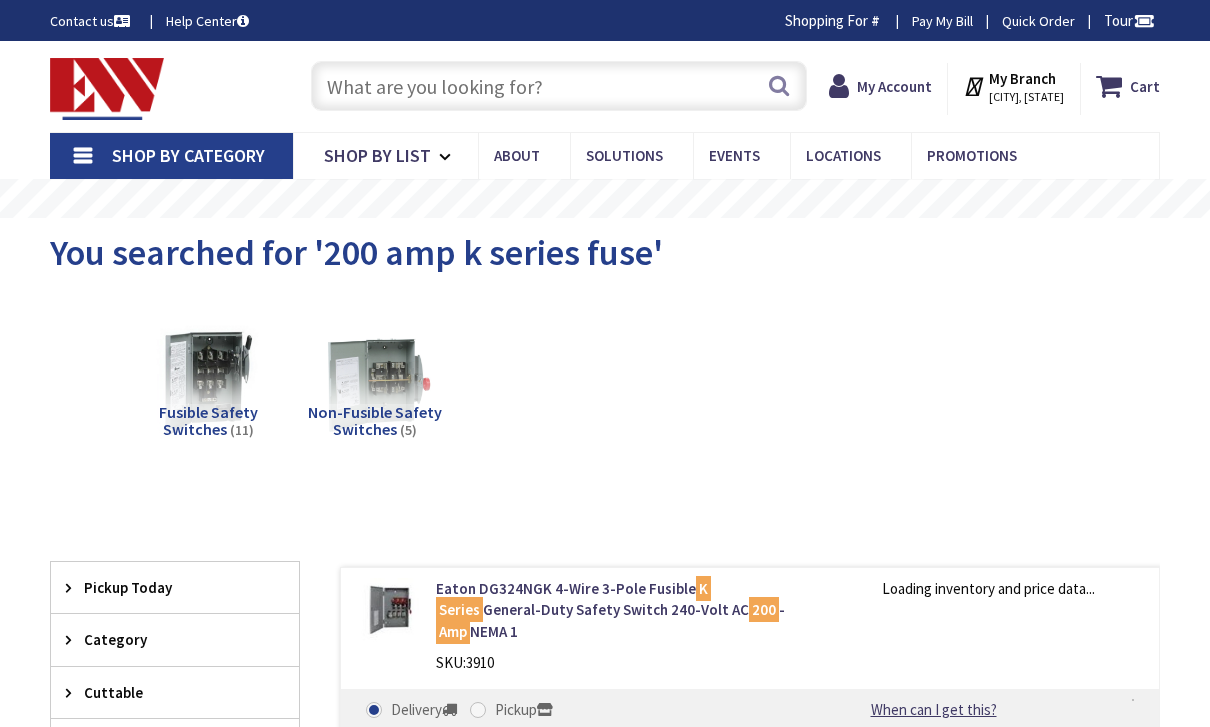 scroll, scrollTop: 0, scrollLeft: 0, axis: both 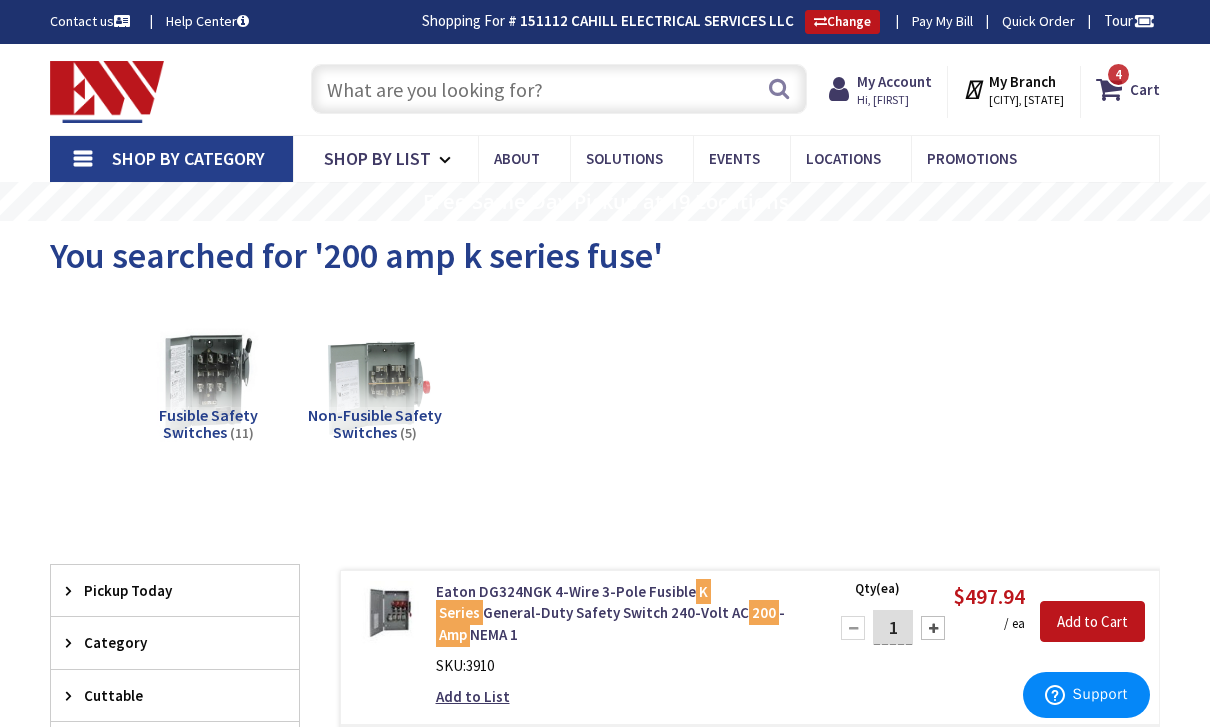 click at bounding box center (559, 89) 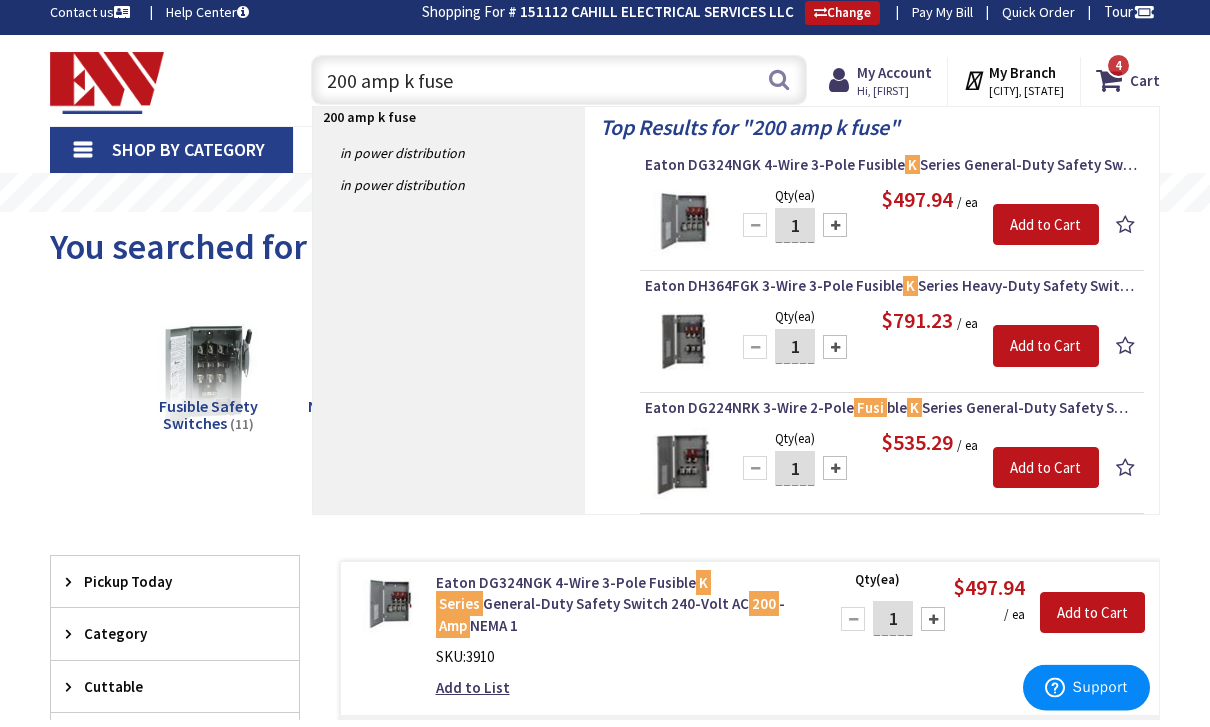 scroll, scrollTop: 0, scrollLeft: 0, axis: both 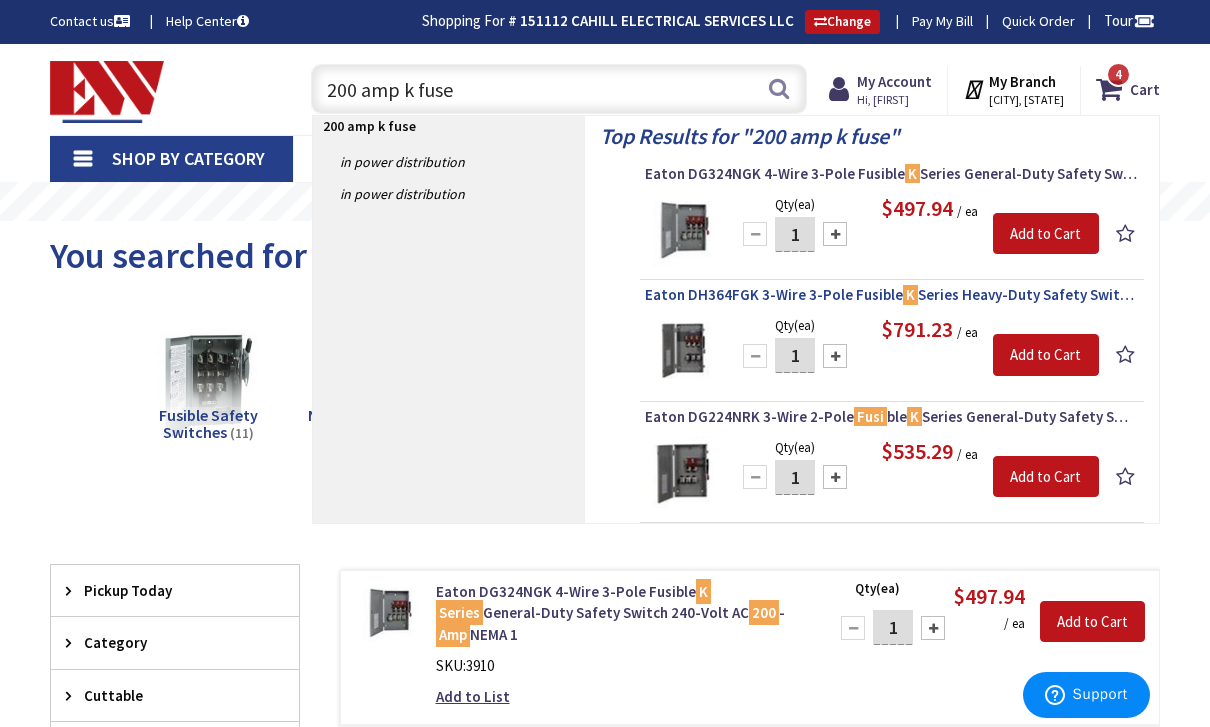 type on "200 amp k fuse" 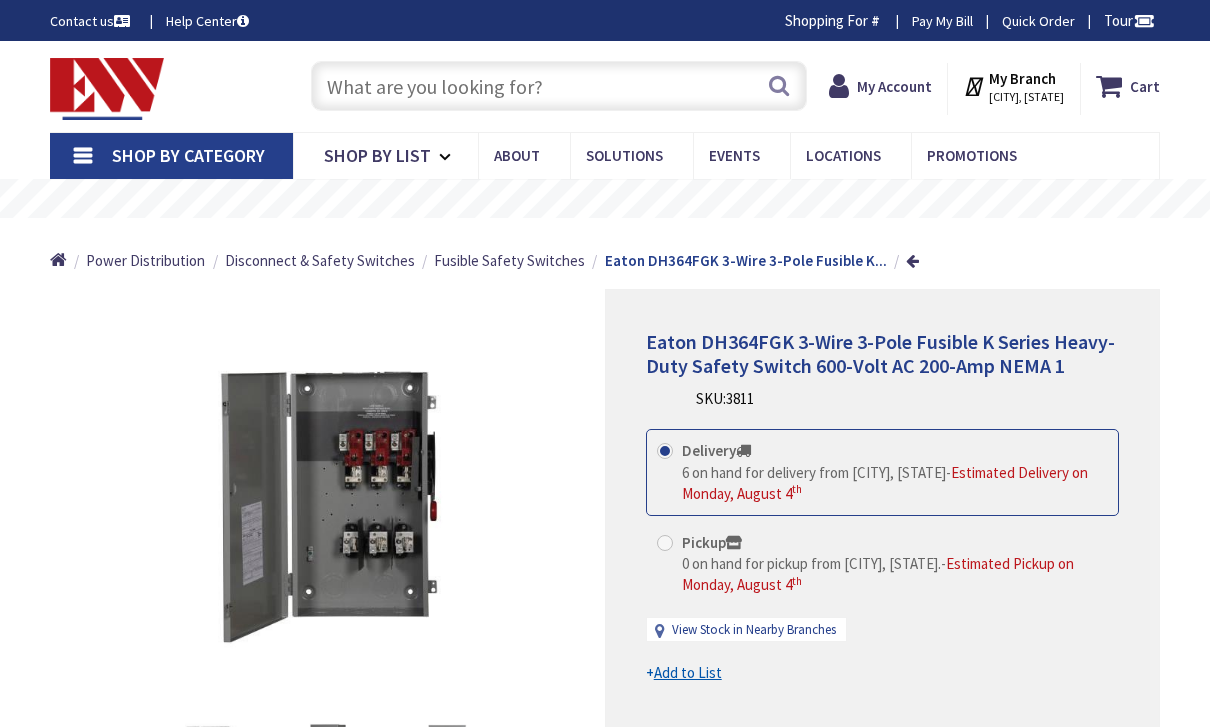 scroll, scrollTop: 0, scrollLeft: 0, axis: both 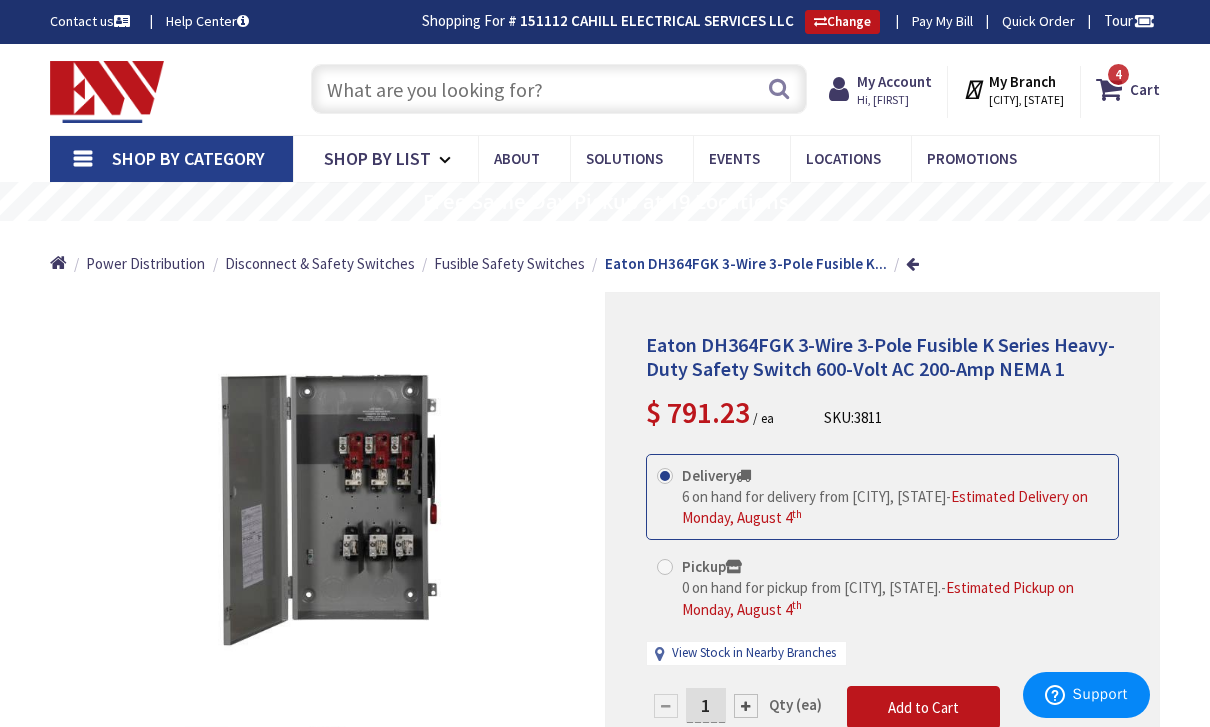 click at bounding box center (559, 89) 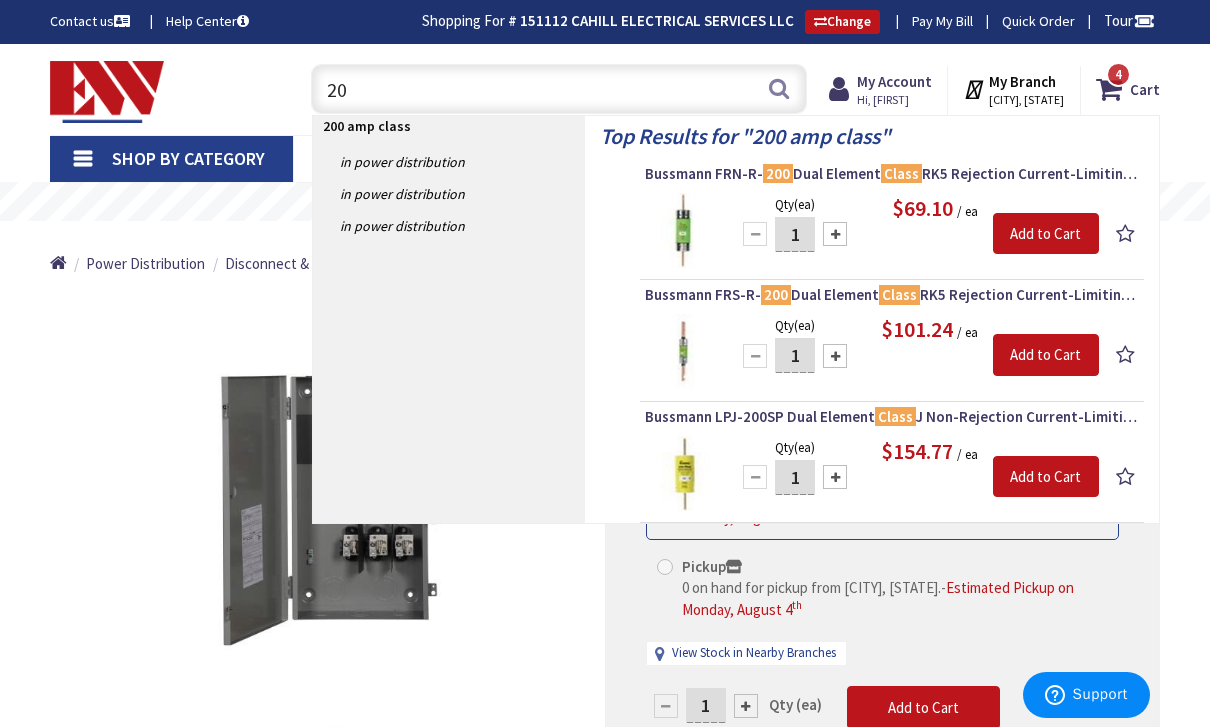 type on "2" 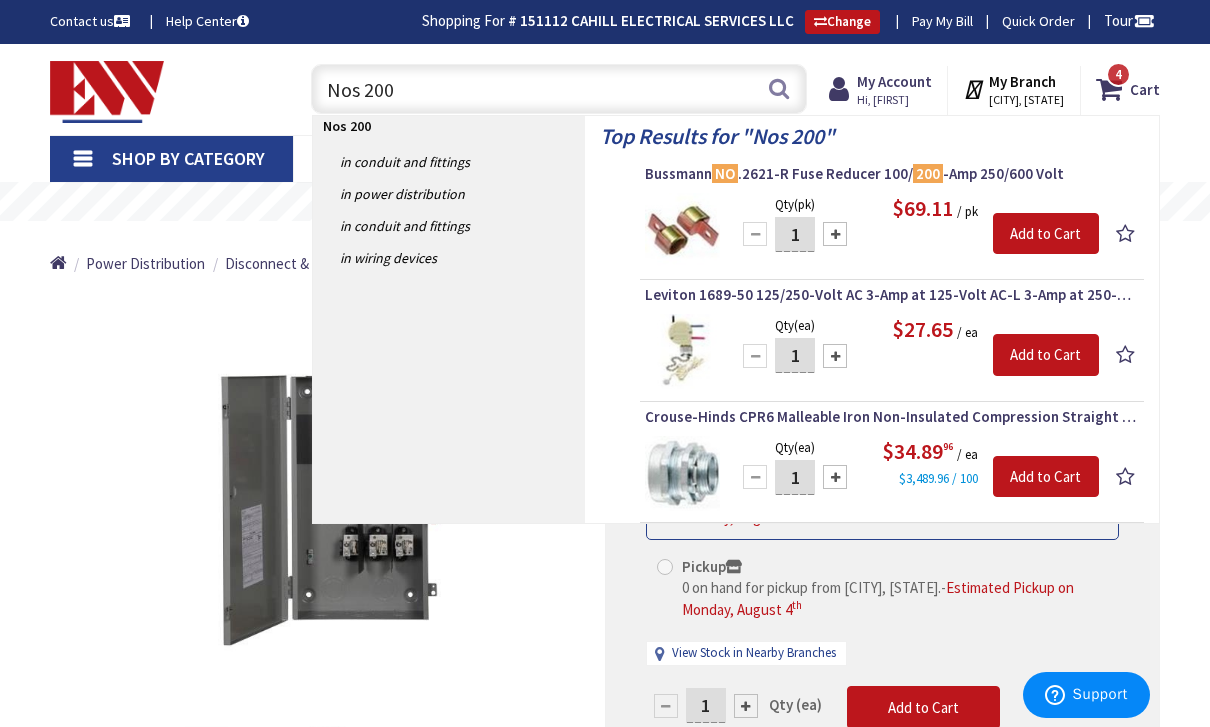 click on "Nos 200" at bounding box center (559, 89) 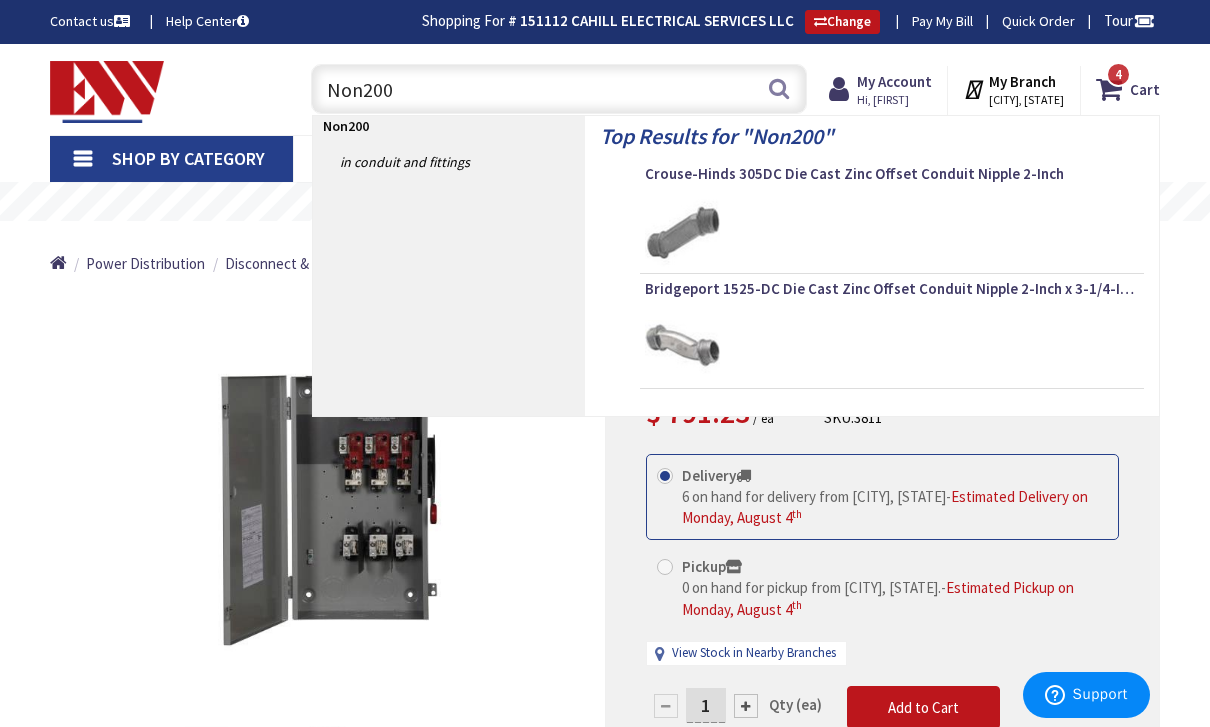 type on "Non 200" 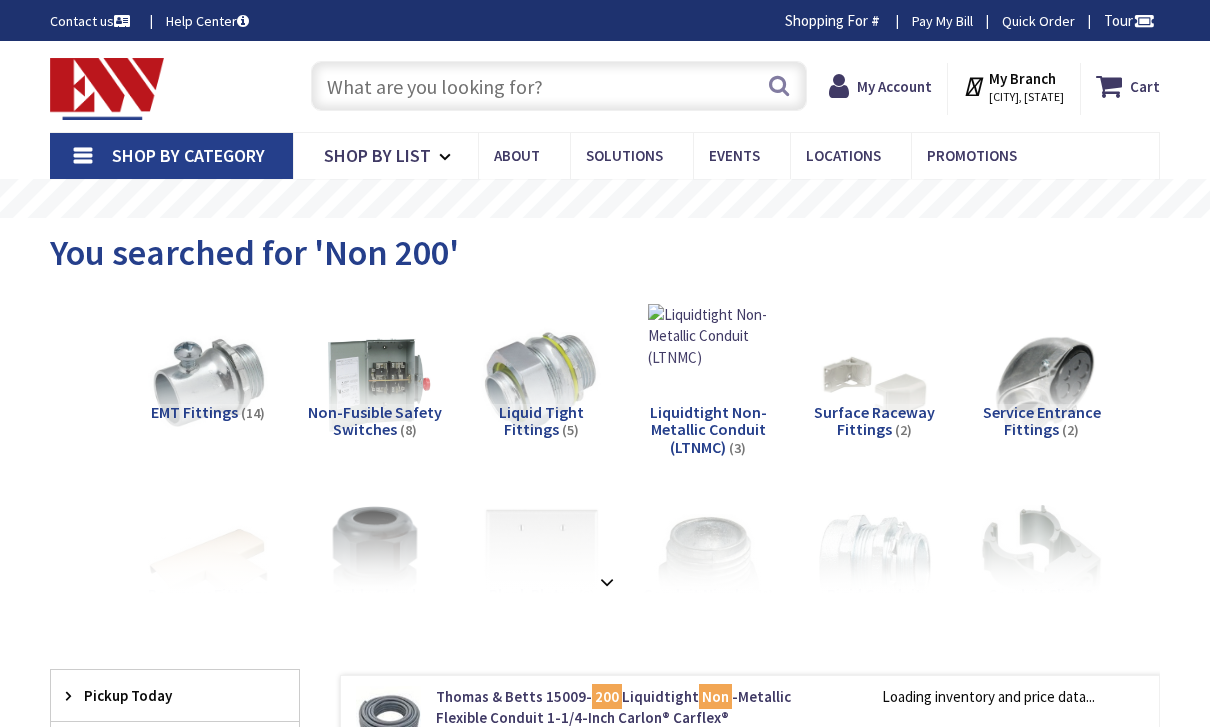 scroll, scrollTop: 0, scrollLeft: 0, axis: both 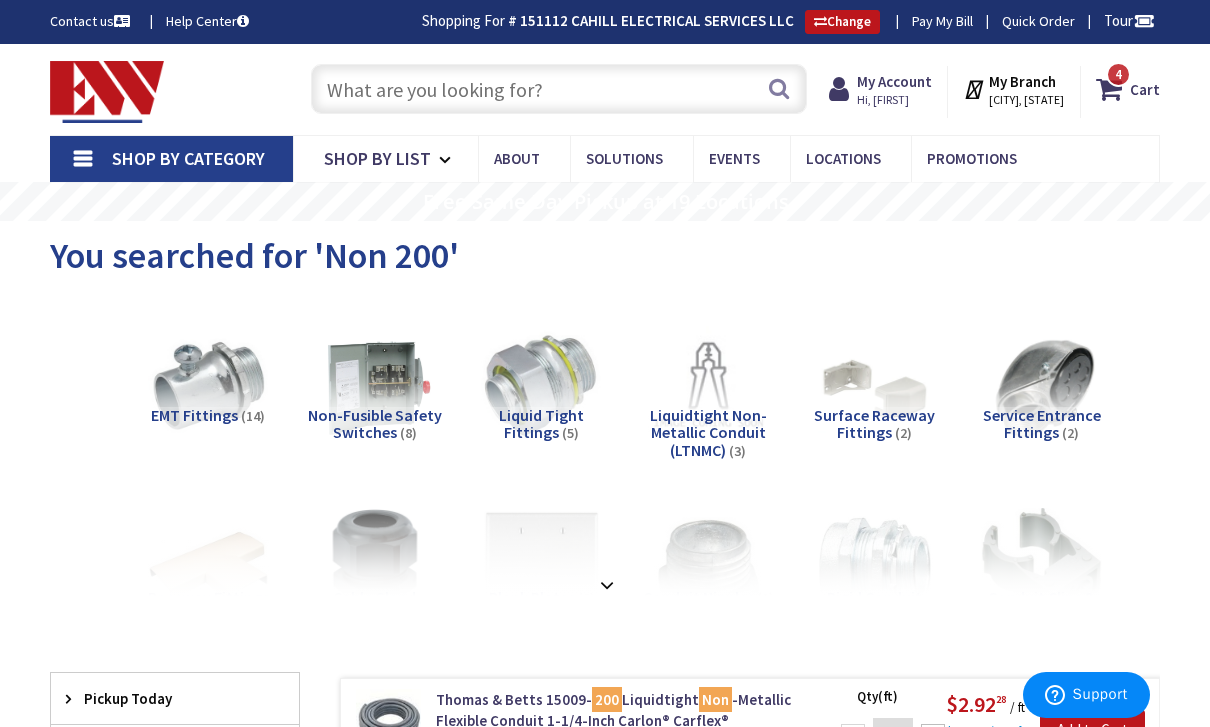 click at bounding box center (559, 89) 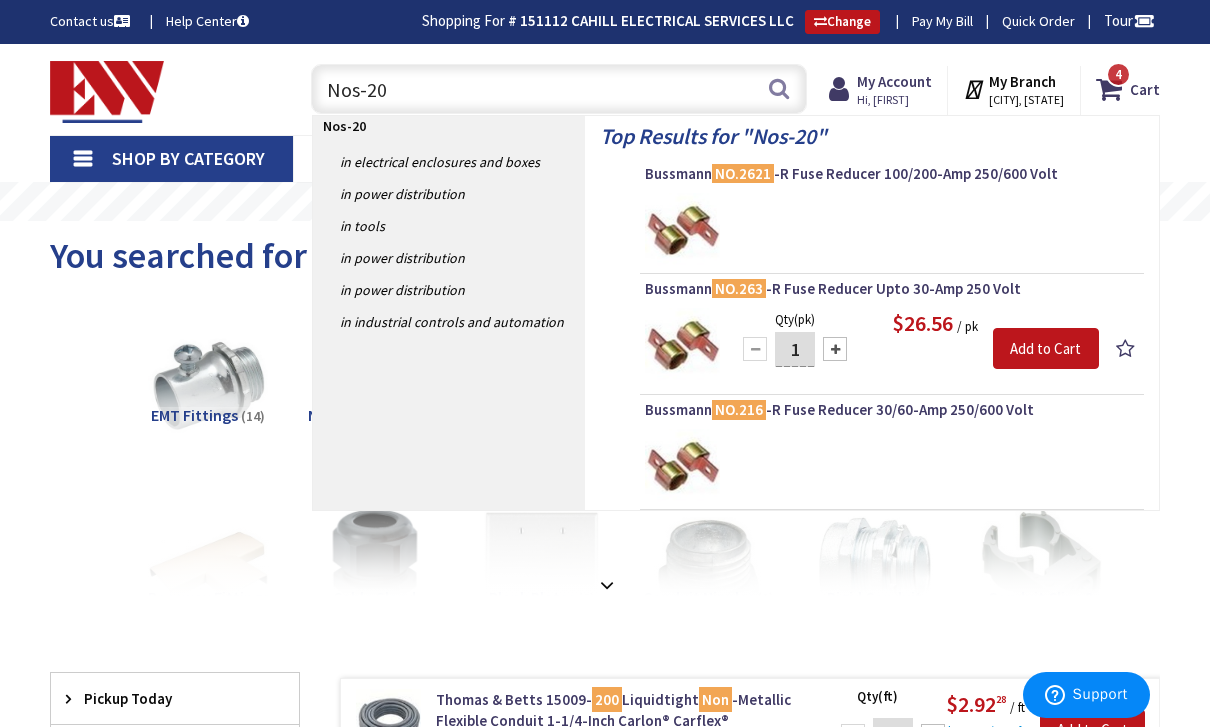 type on "Nos-200" 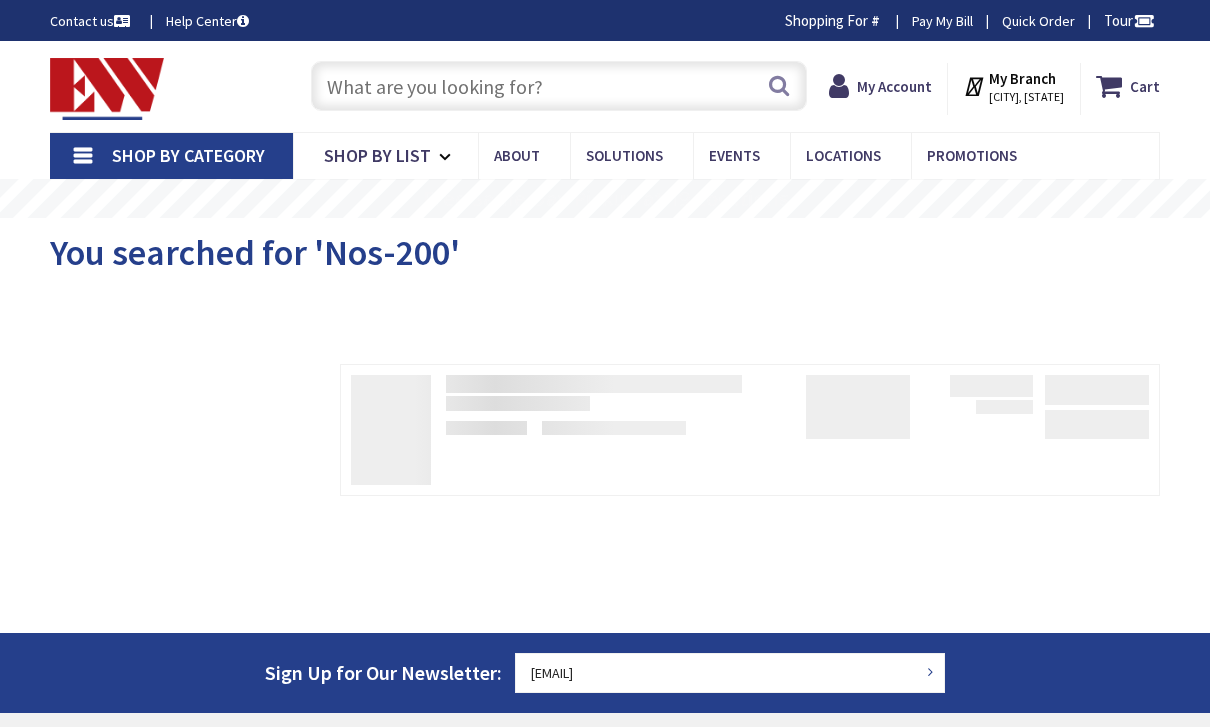 scroll, scrollTop: 0, scrollLeft: 0, axis: both 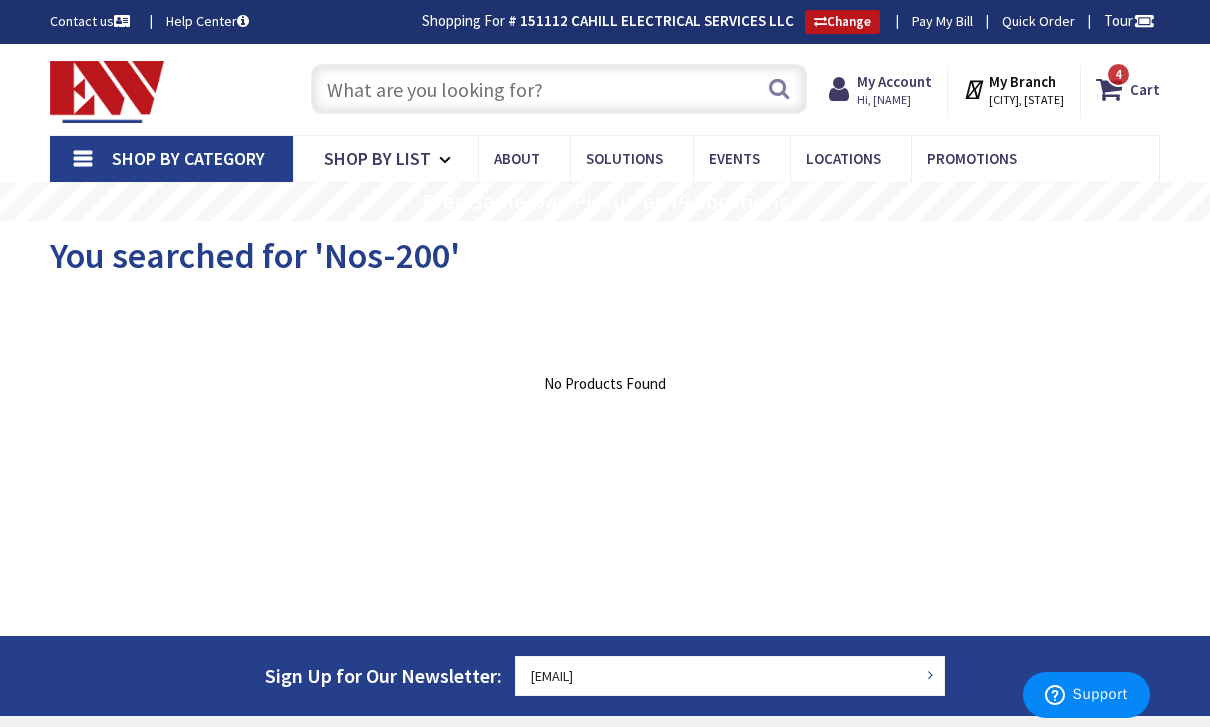 click at bounding box center [559, 89] 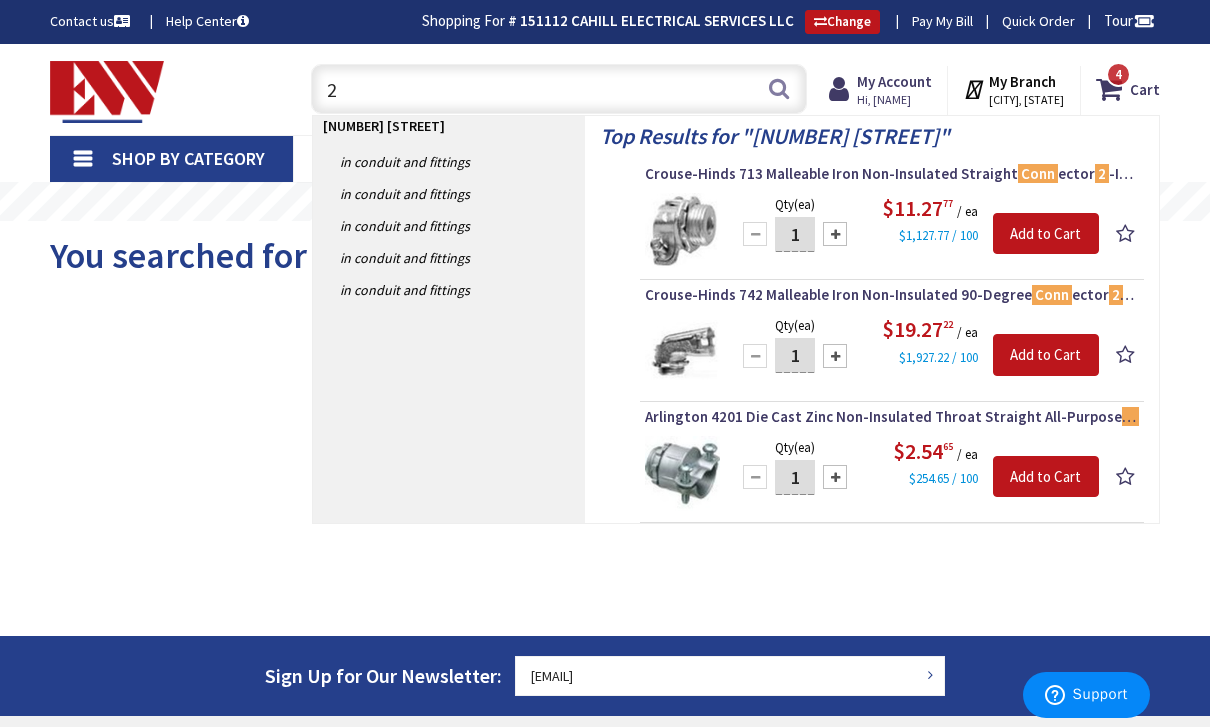 type on "2" 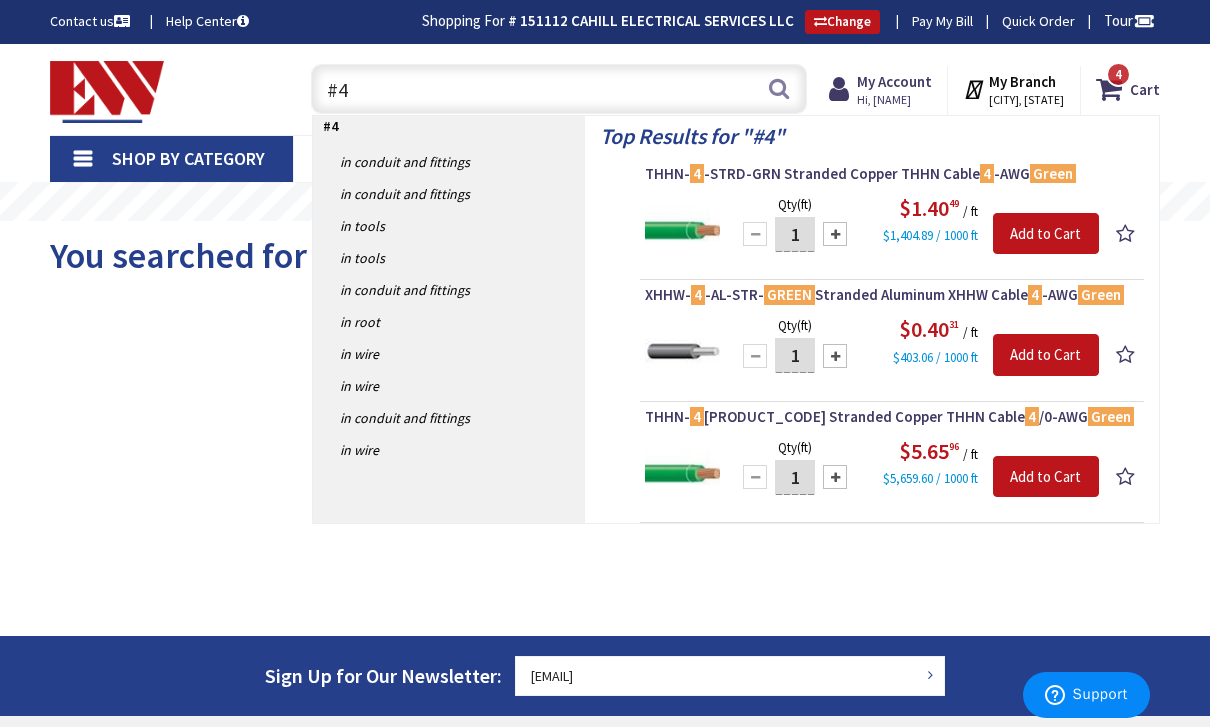 type on "#" 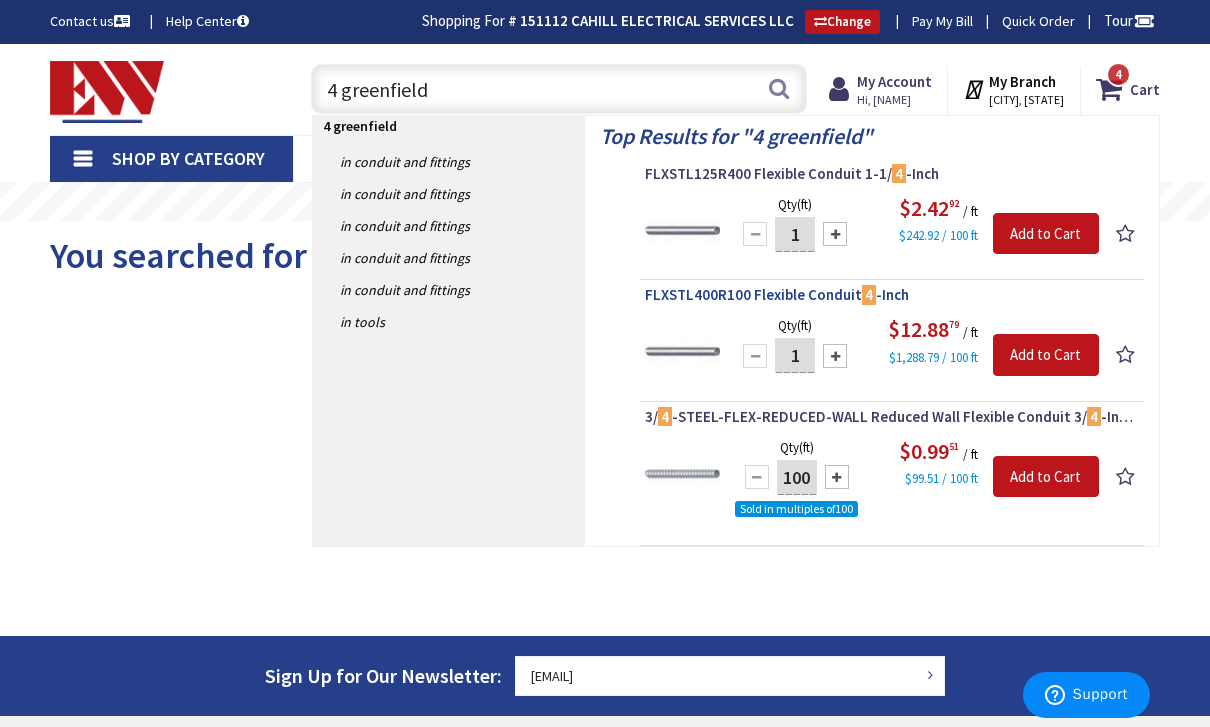 type on "4 greenfield" 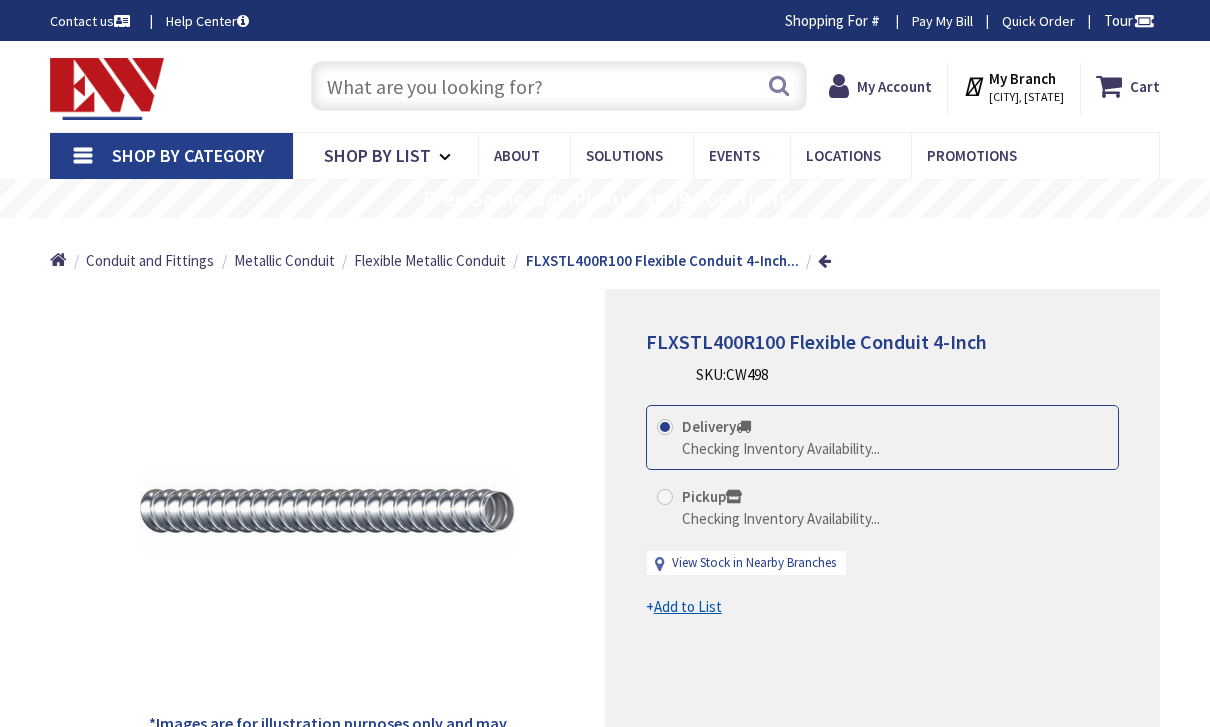 scroll, scrollTop: 0, scrollLeft: 0, axis: both 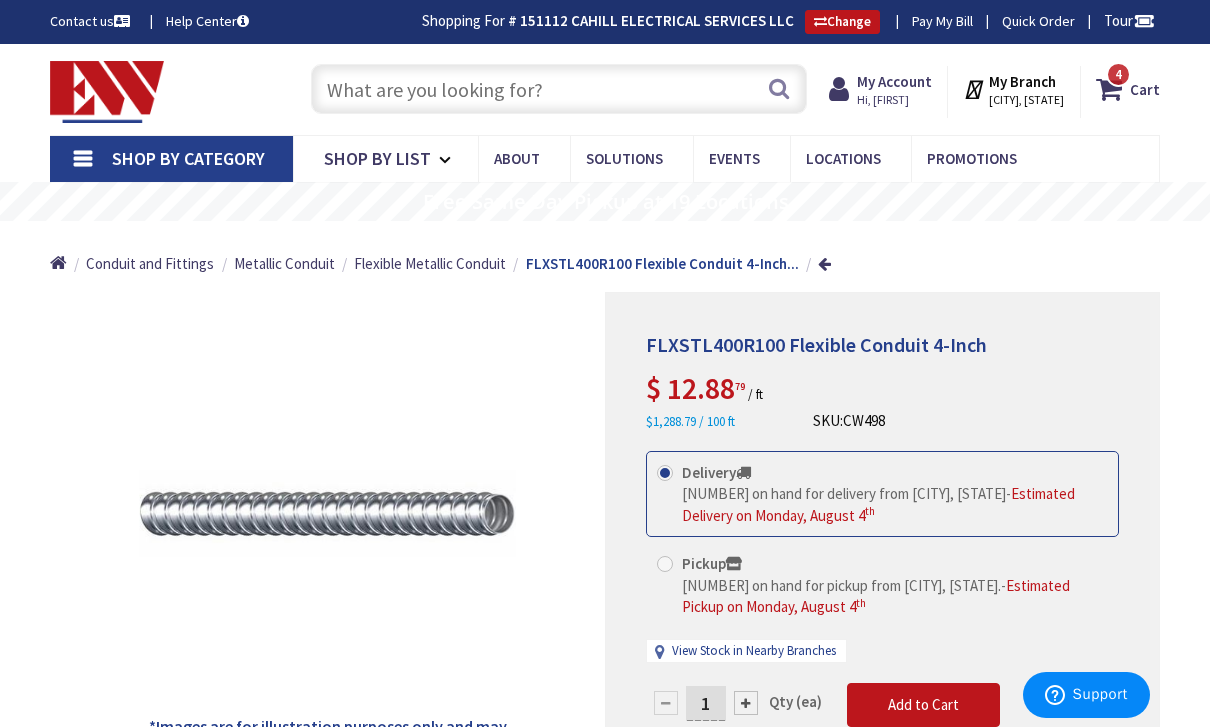 click at bounding box center (559, 89) 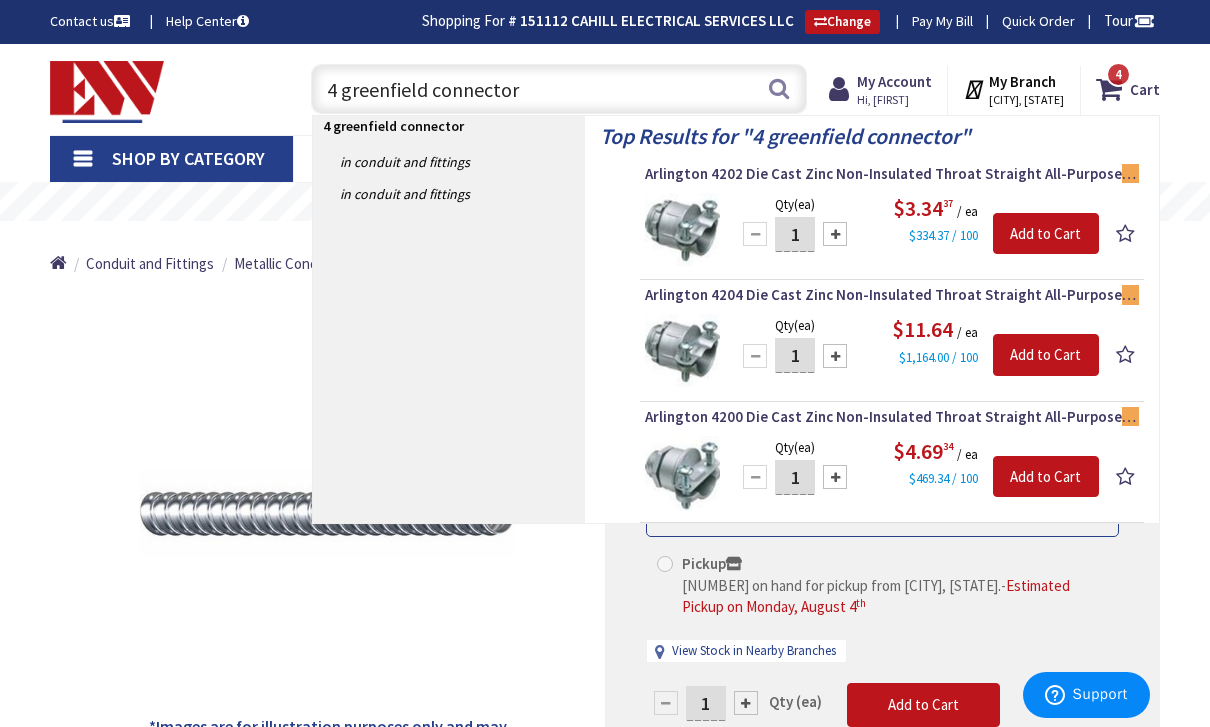 click on "4 greenfield connector" at bounding box center [559, 89] 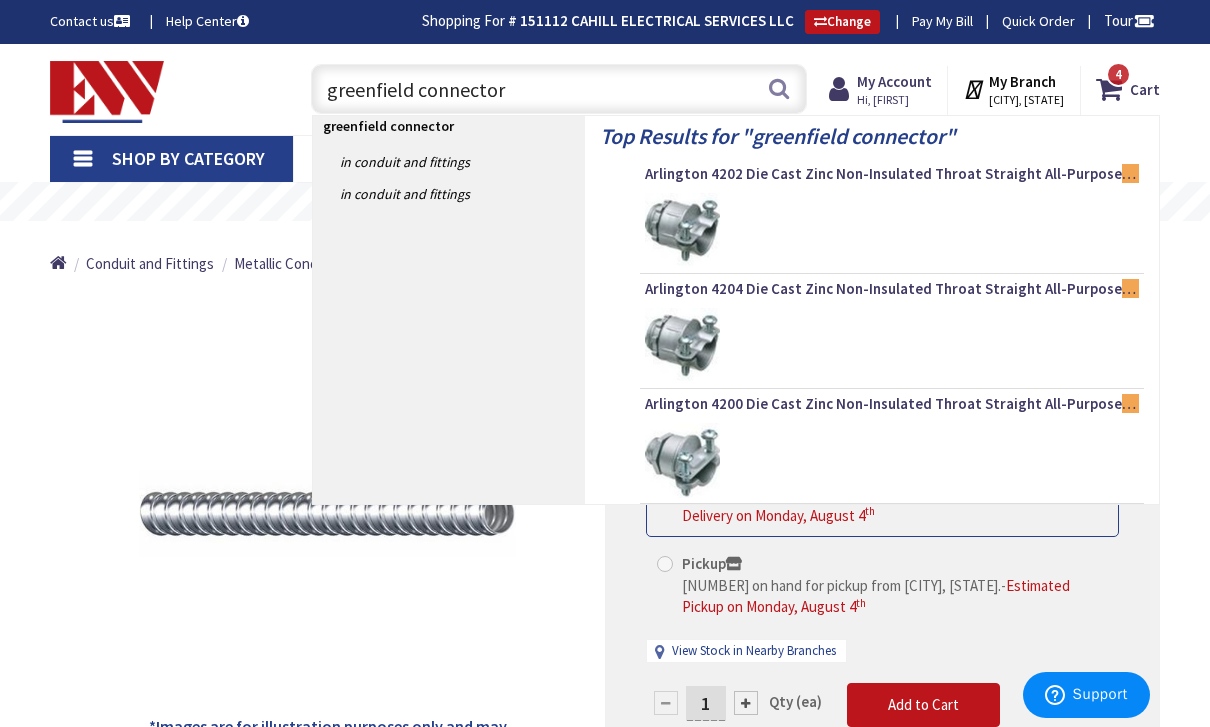 click on "greenfield connector" at bounding box center [559, 89] 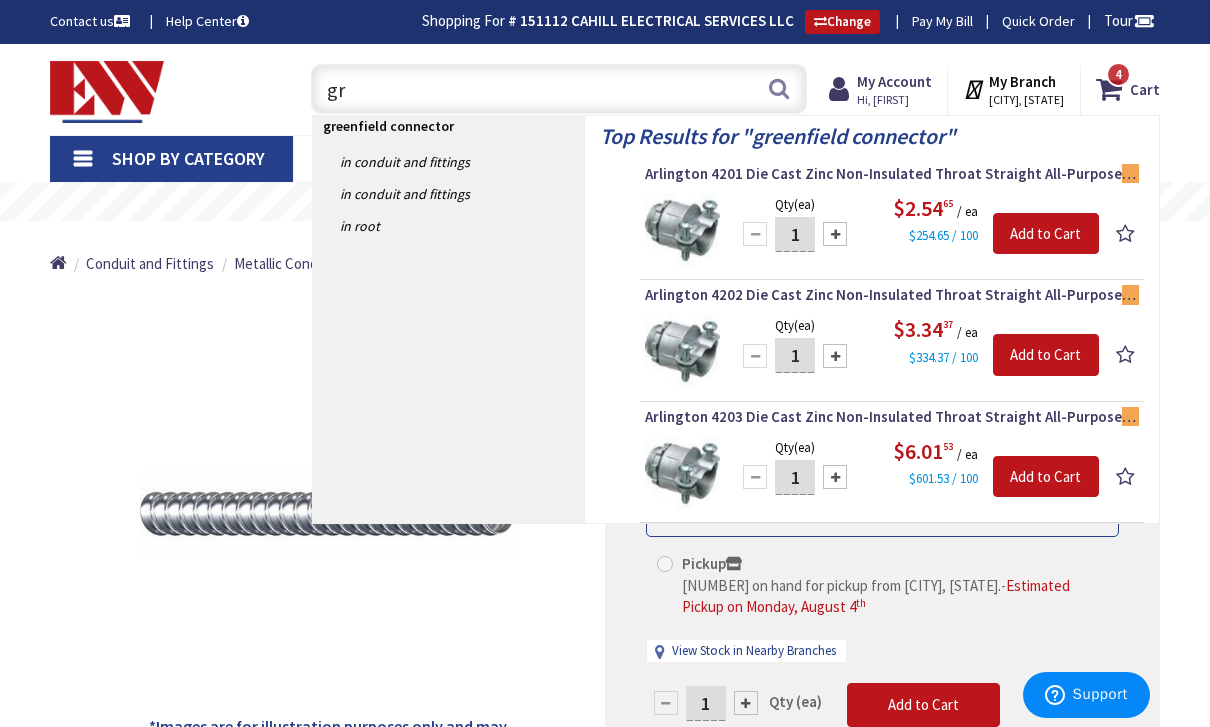 type on "g" 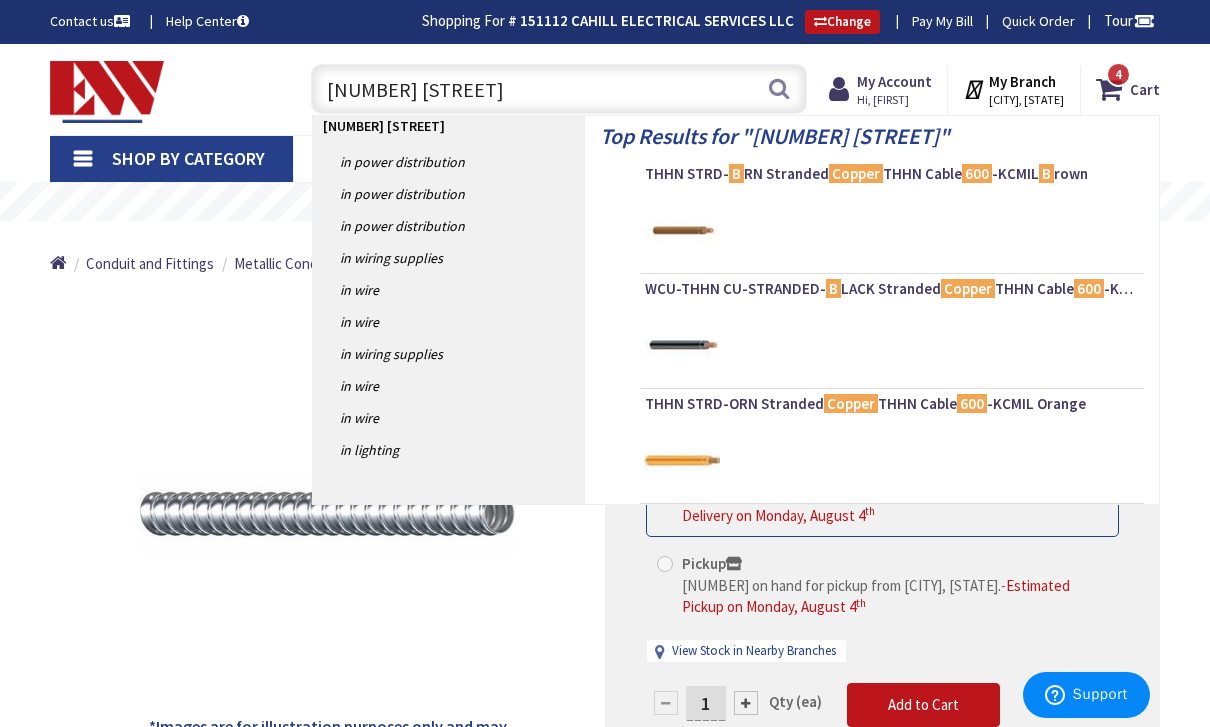 type on "600 copper black" 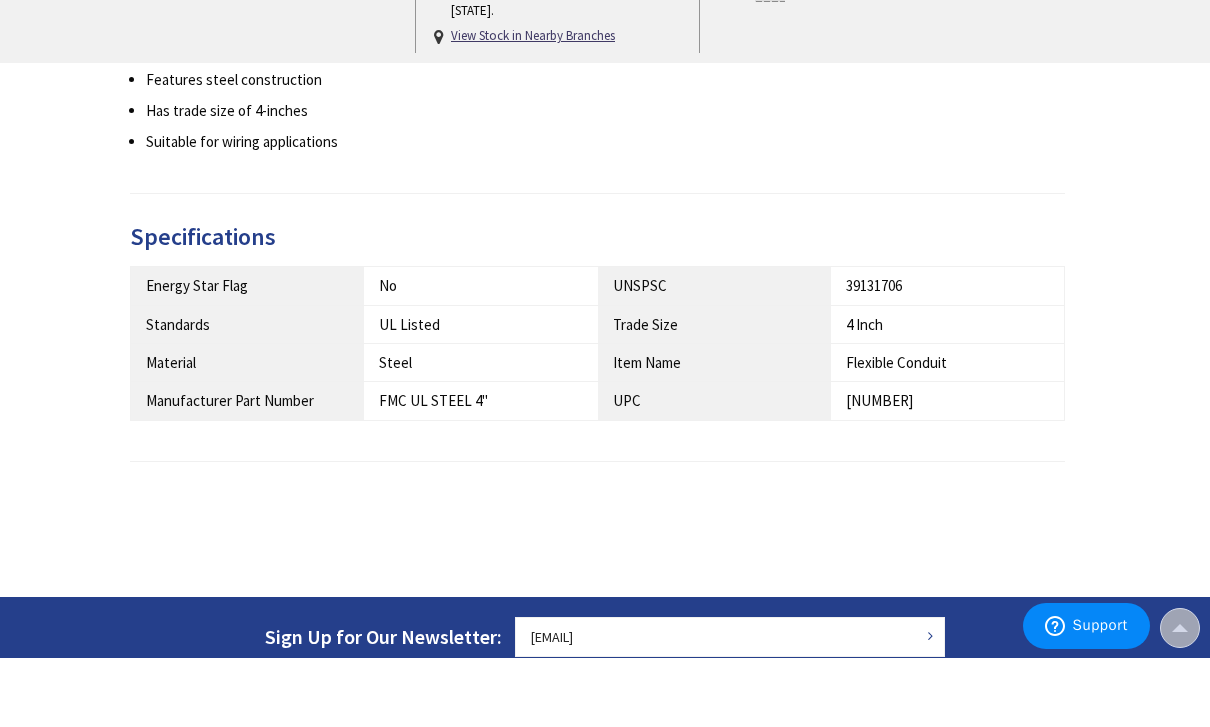 scroll, scrollTop: 968, scrollLeft: 0, axis: vertical 